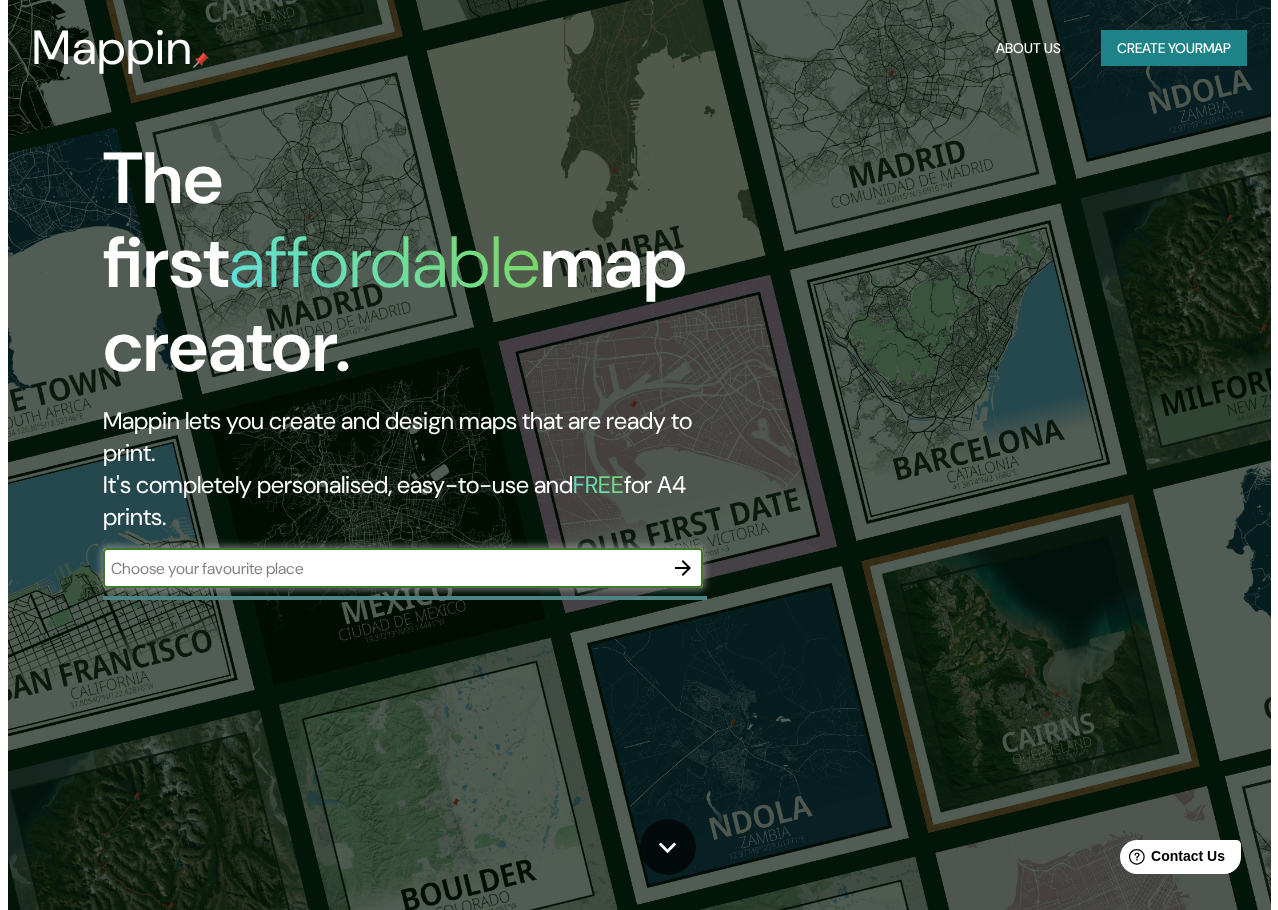 scroll, scrollTop: 0, scrollLeft: 0, axis: both 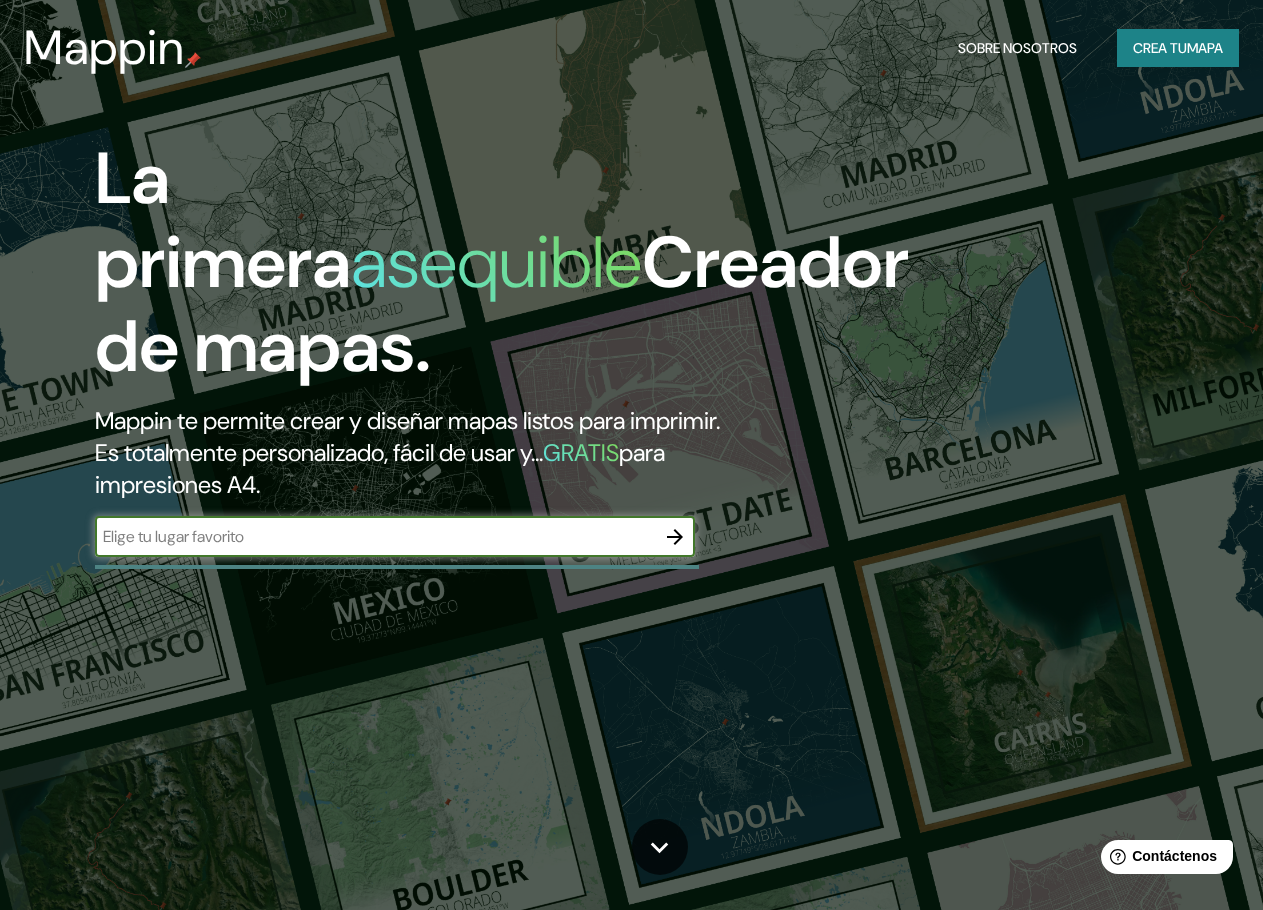 click at bounding box center [375, 536] 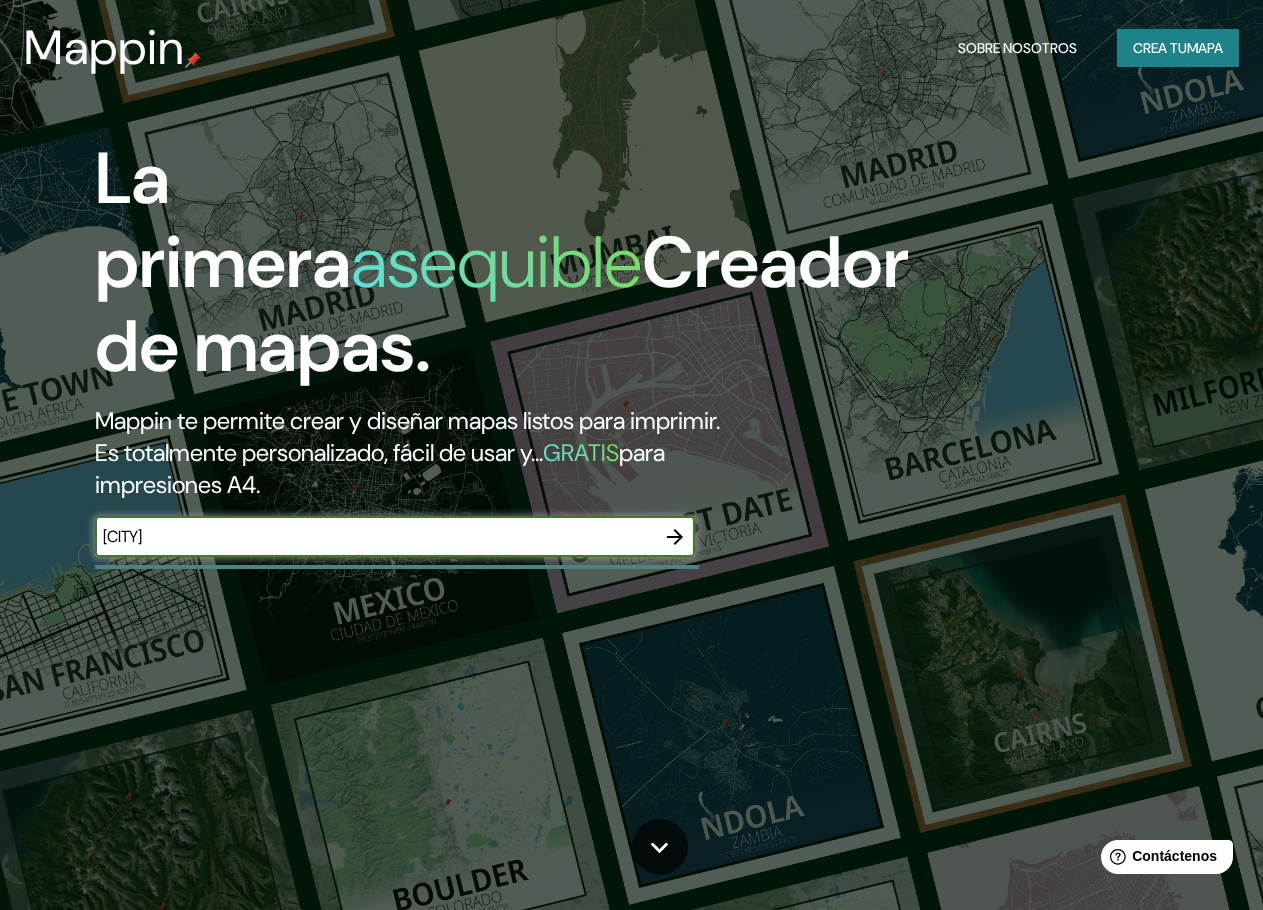 type on "chiclayo" 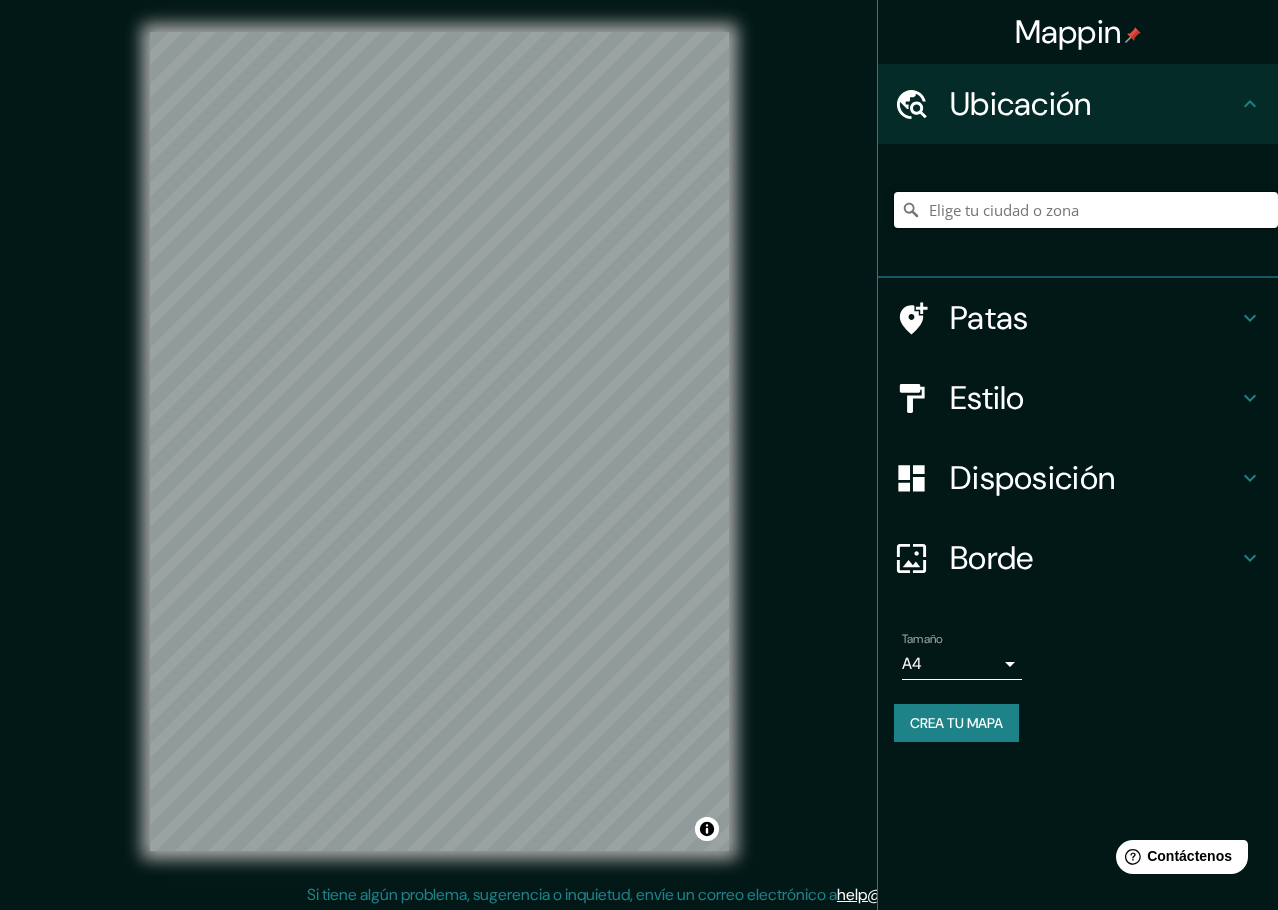 click at bounding box center (1086, 210) 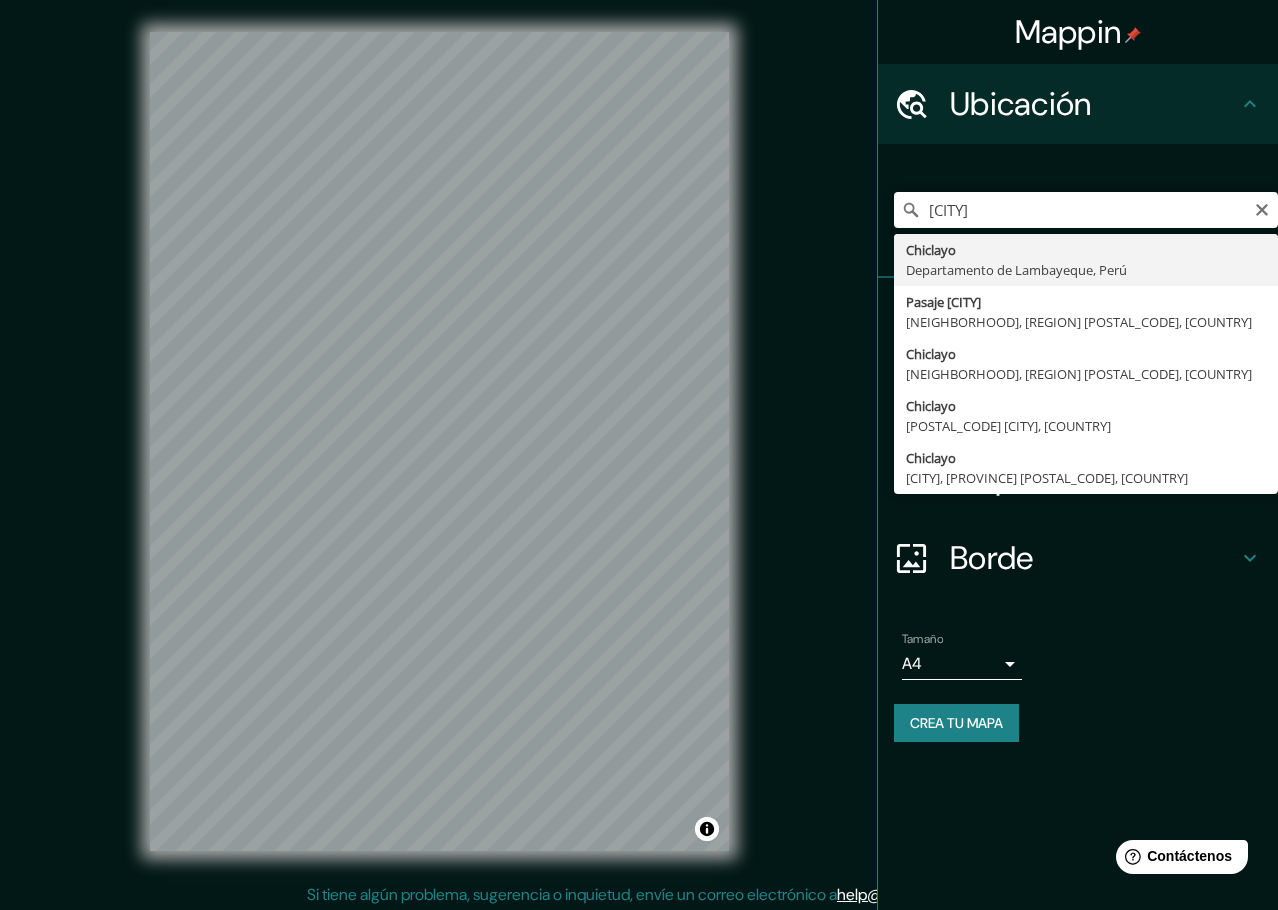 type on "Chiclayo, Departamento de Lambayeque, Perú" 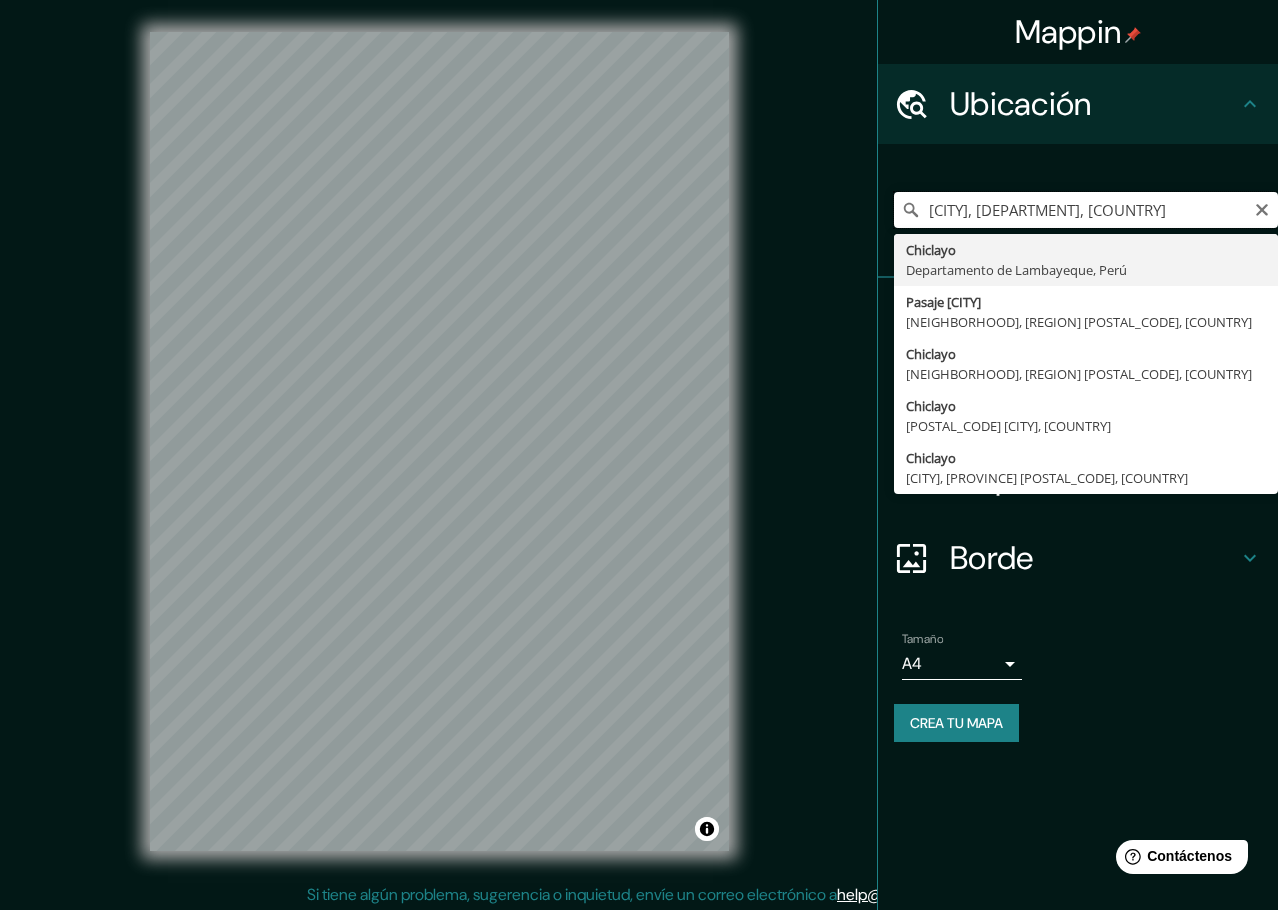 scroll, scrollTop: 0, scrollLeft: 0, axis: both 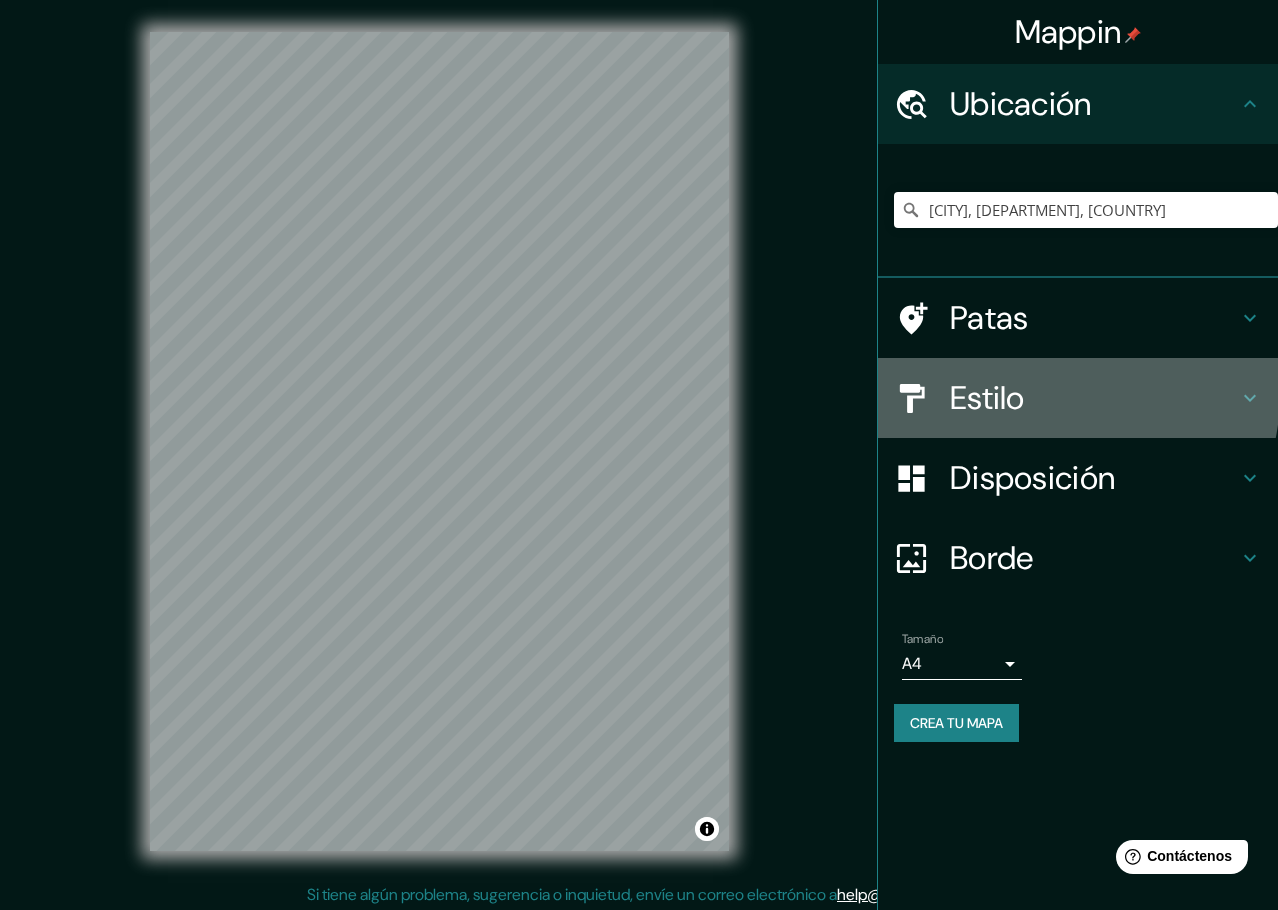 click on "Estilo" at bounding box center [987, 398] 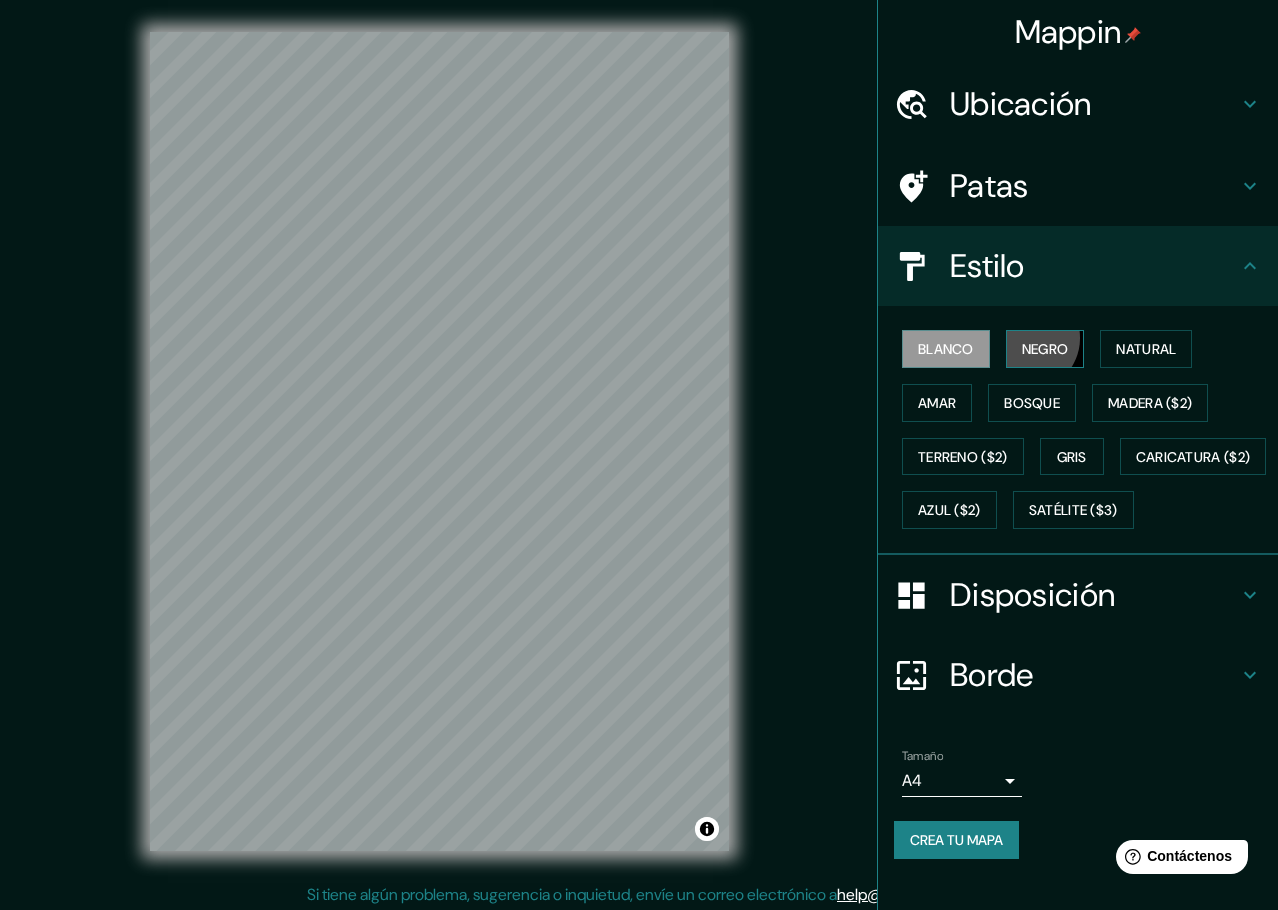 click on "Negro" at bounding box center (1045, 349) 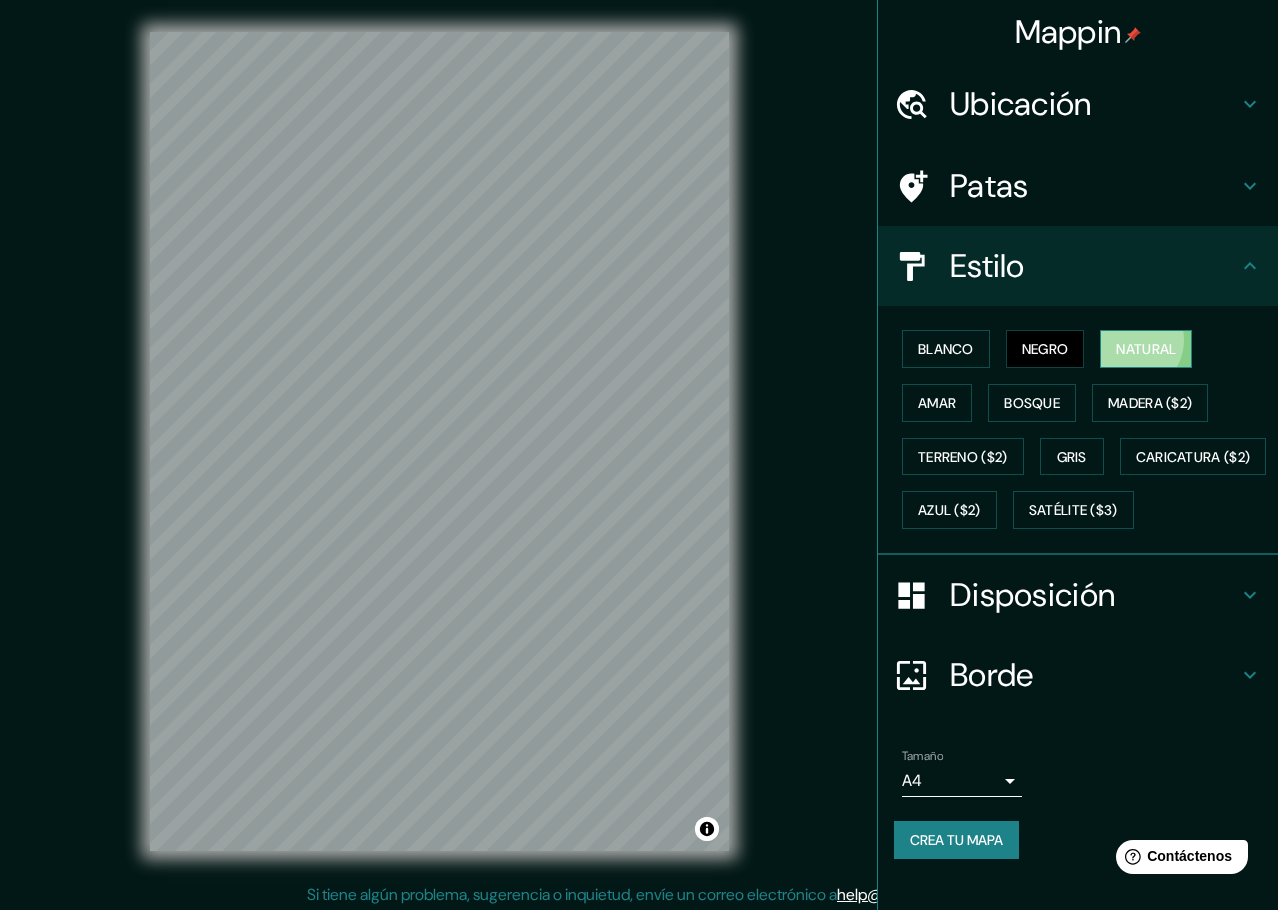 click on "Natural" at bounding box center [1146, 349] 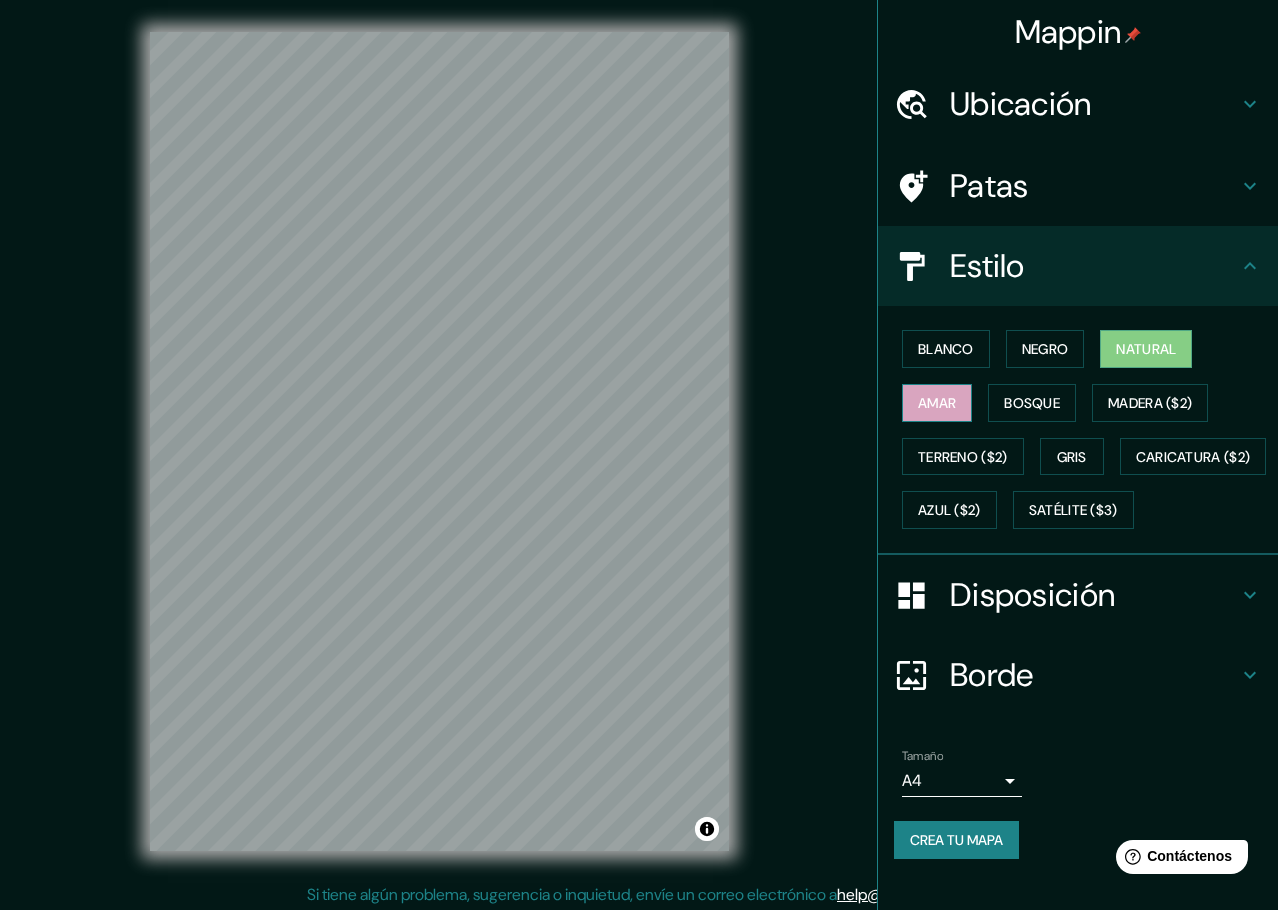 click on "Amar" at bounding box center (937, 403) 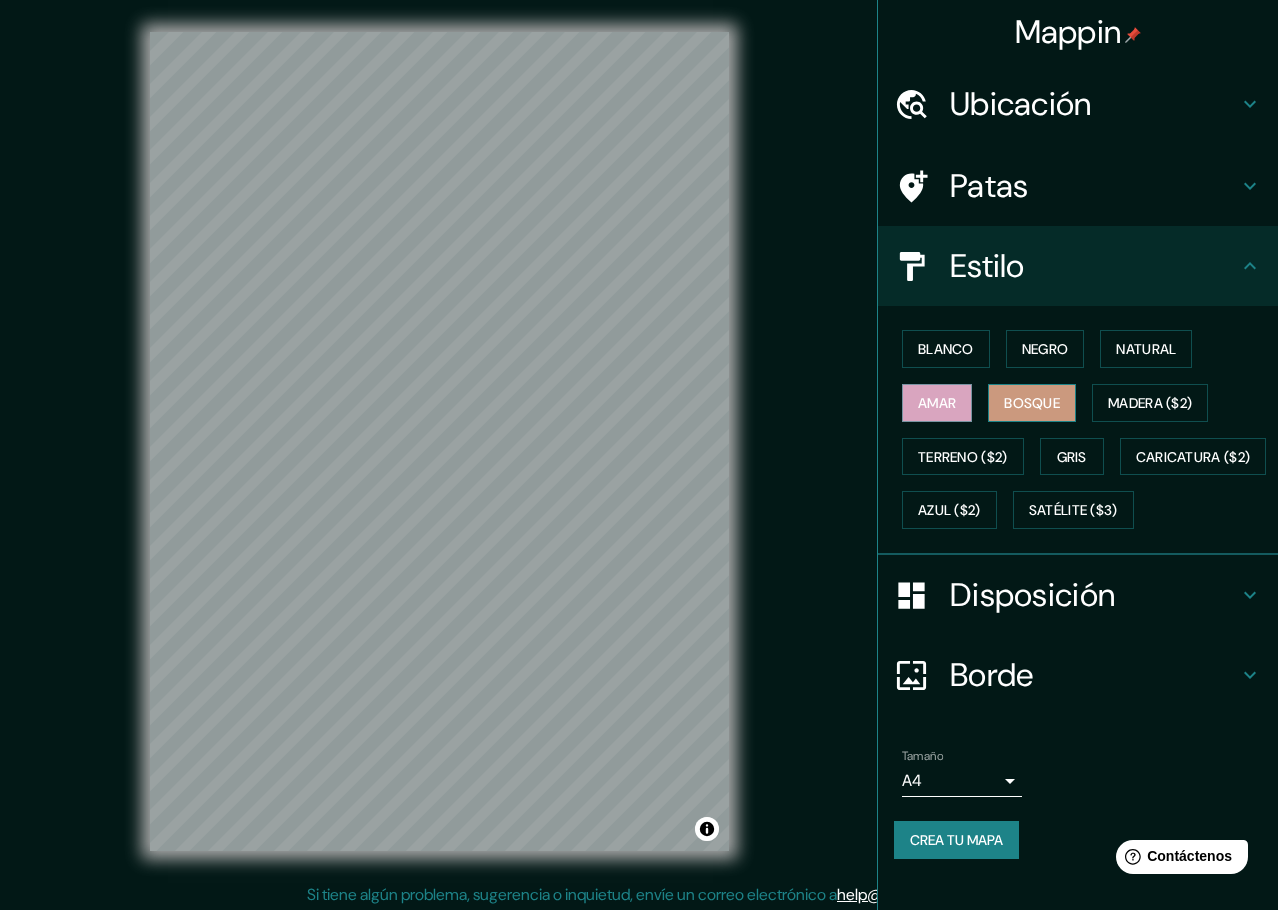 click on "Bosque" at bounding box center (1032, 403) 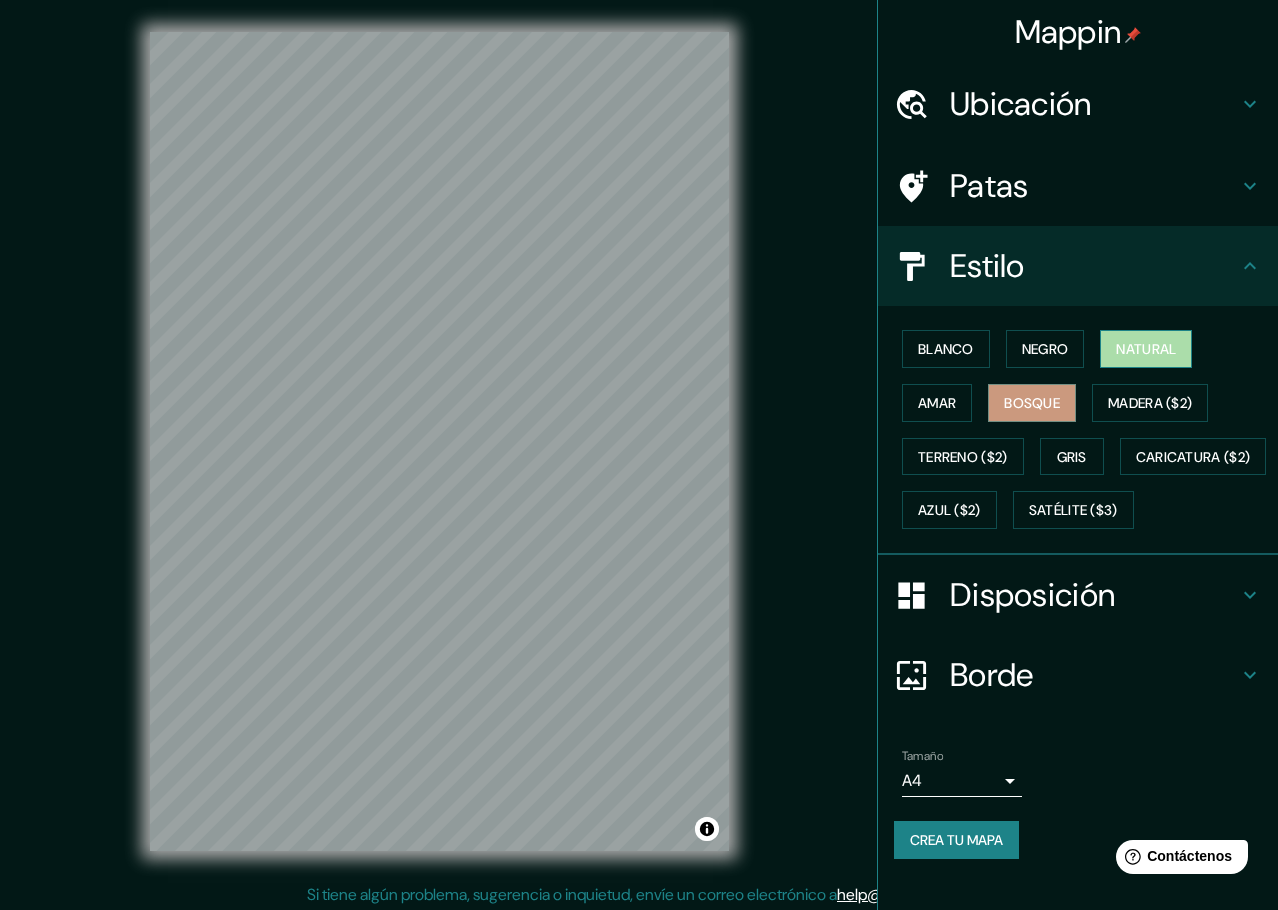 click on "Natural" at bounding box center (1146, 349) 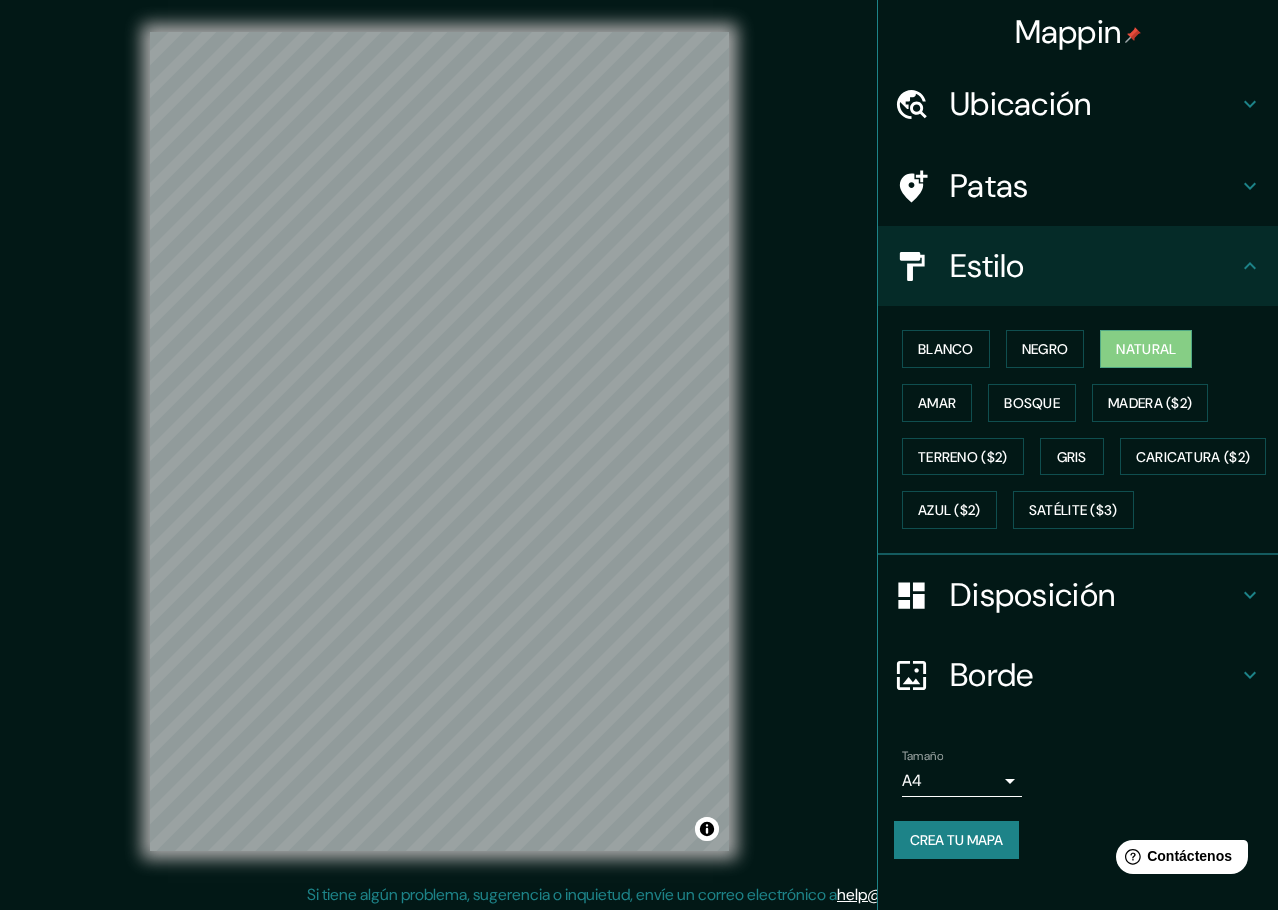 click on "Crea tu mapa" at bounding box center (956, 840) 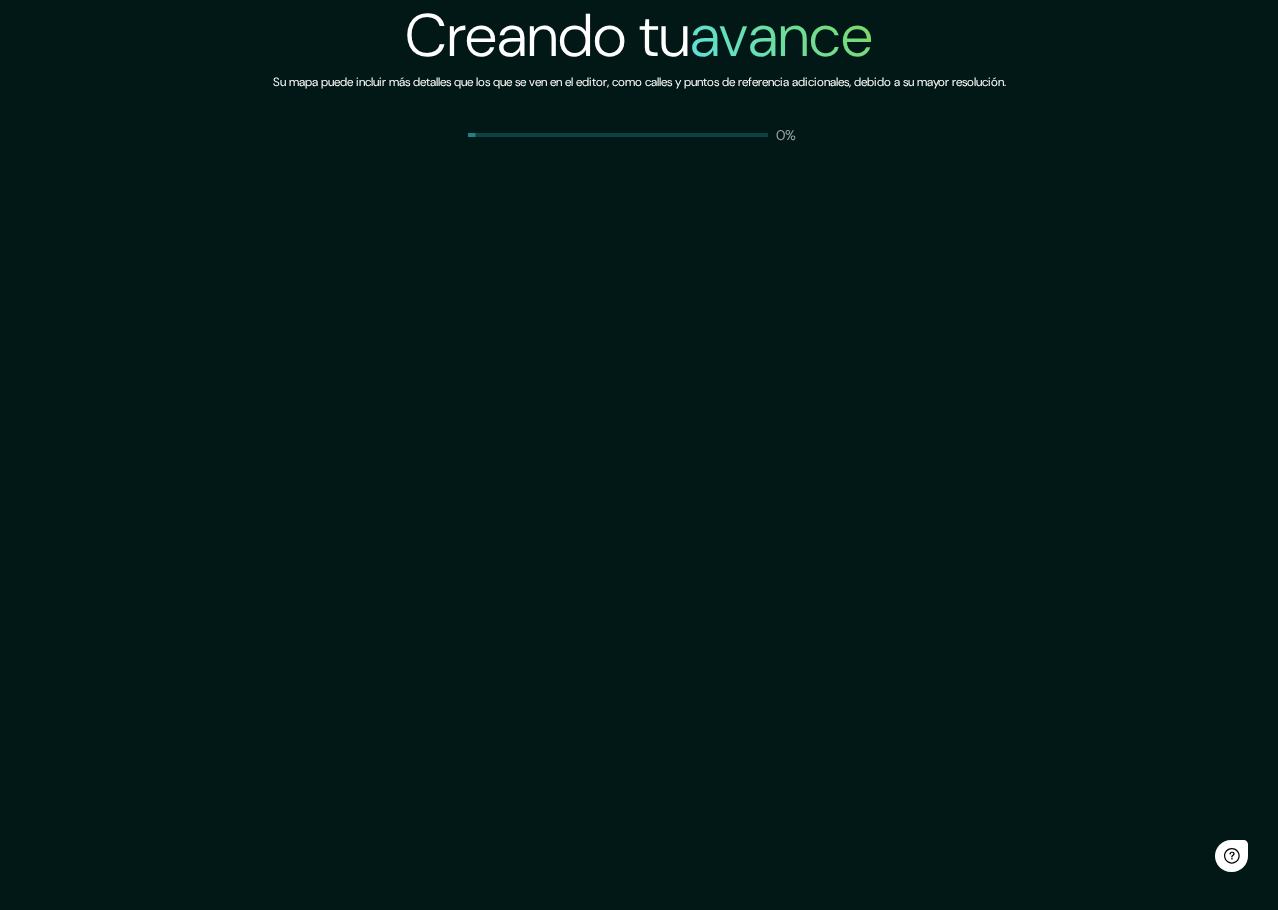 scroll, scrollTop: 0, scrollLeft: 0, axis: both 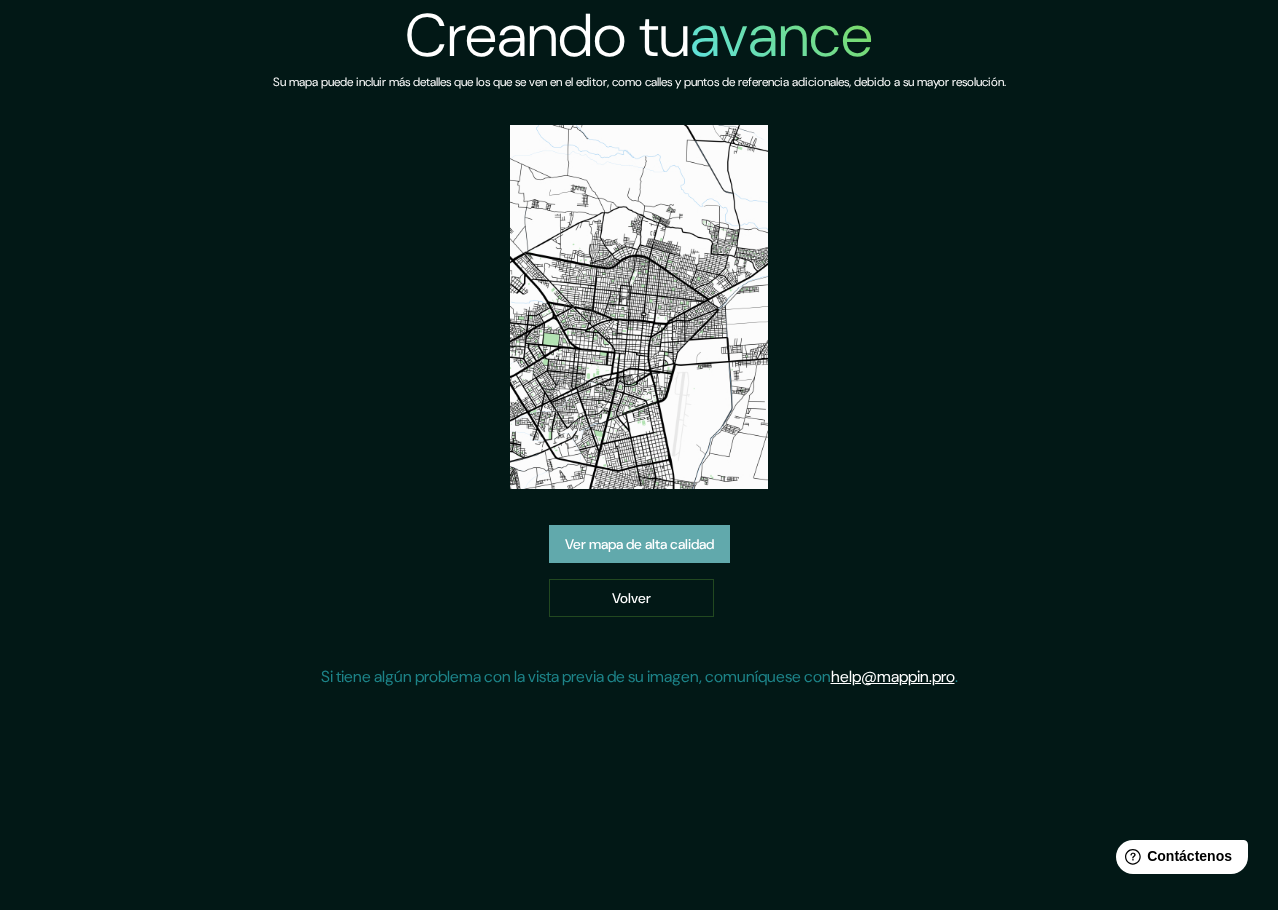 click on "Ver mapa de alta calidad" at bounding box center (639, 544) 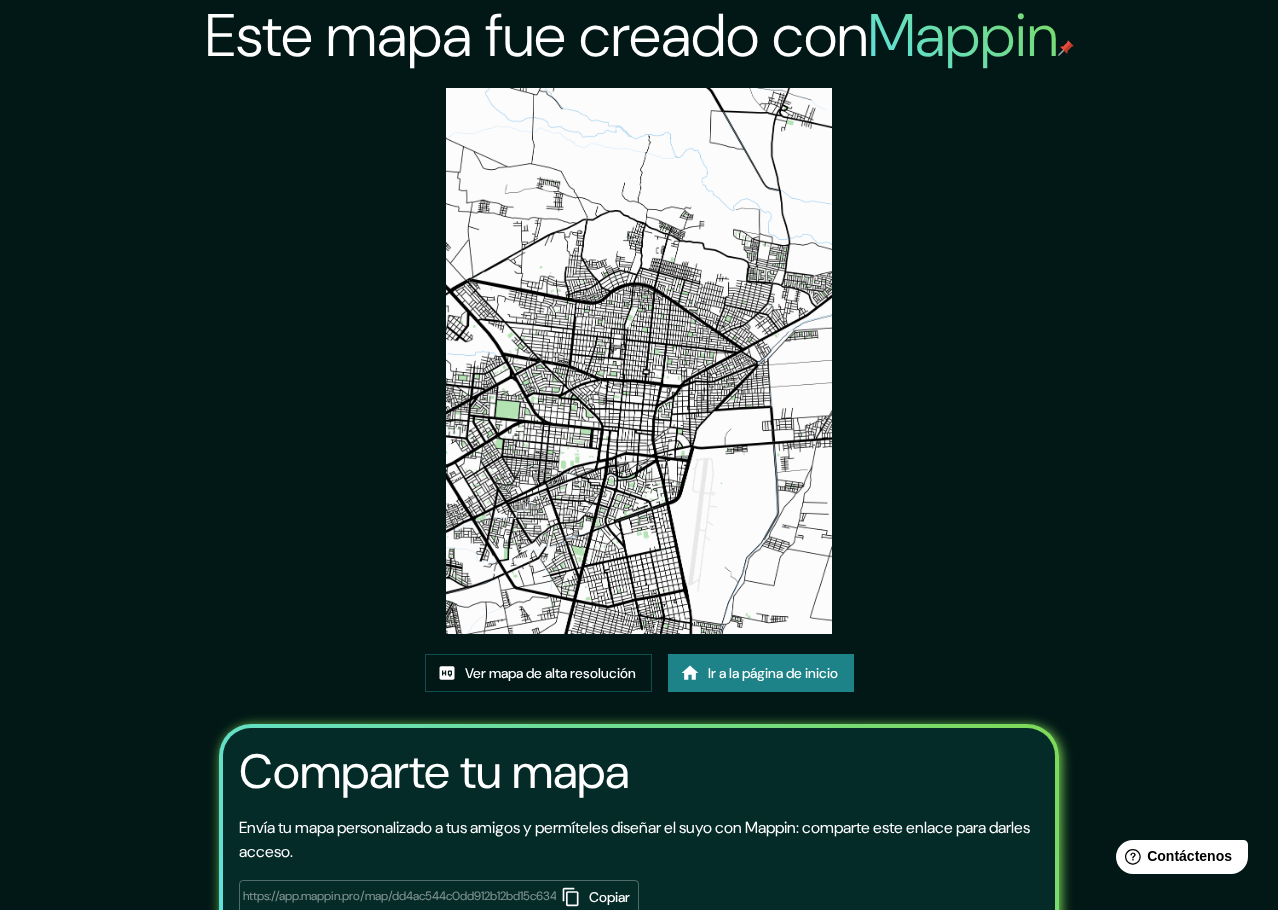 click on "Copiar" at bounding box center (609, 897) 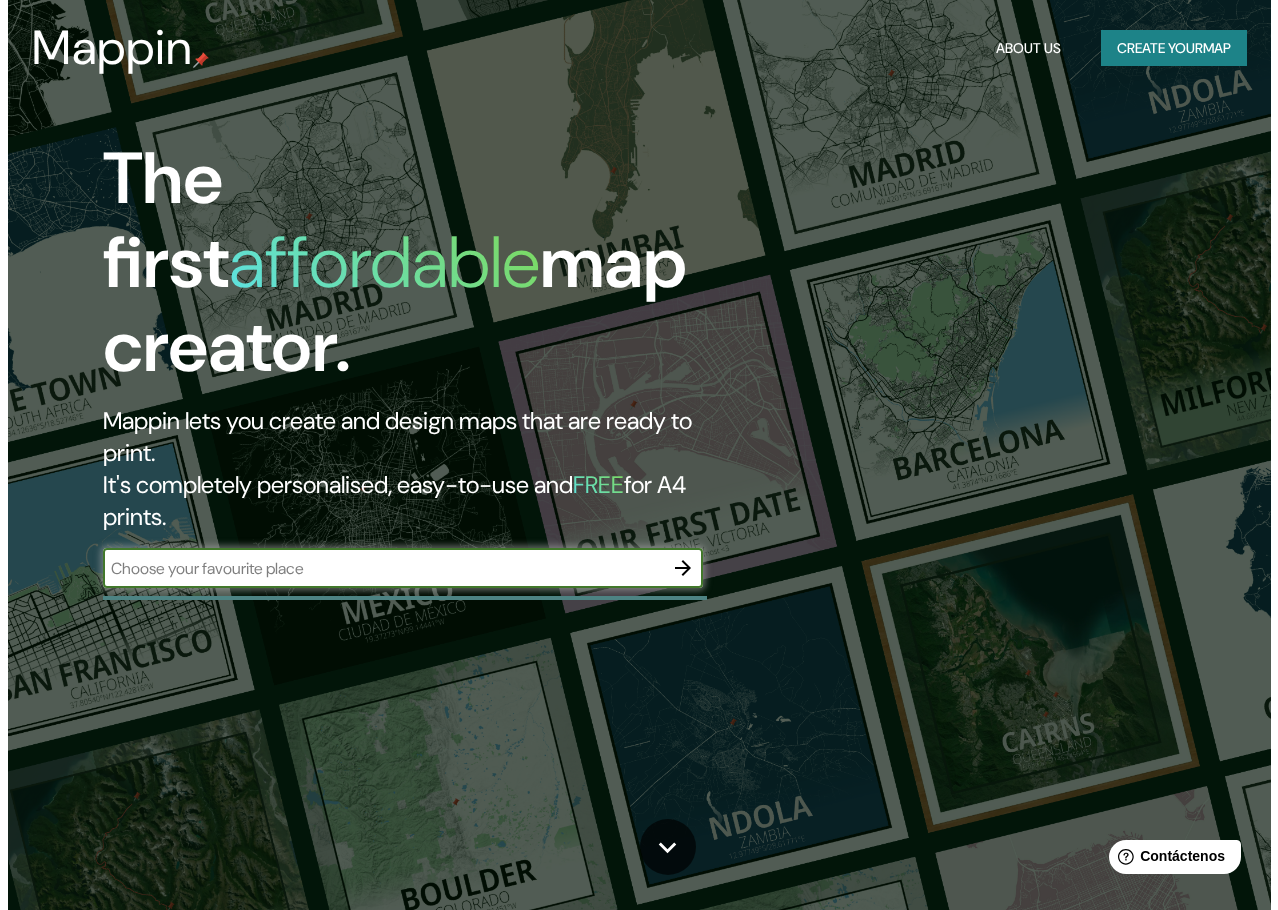 scroll, scrollTop: 0, scrollLeft: 0, axis: both 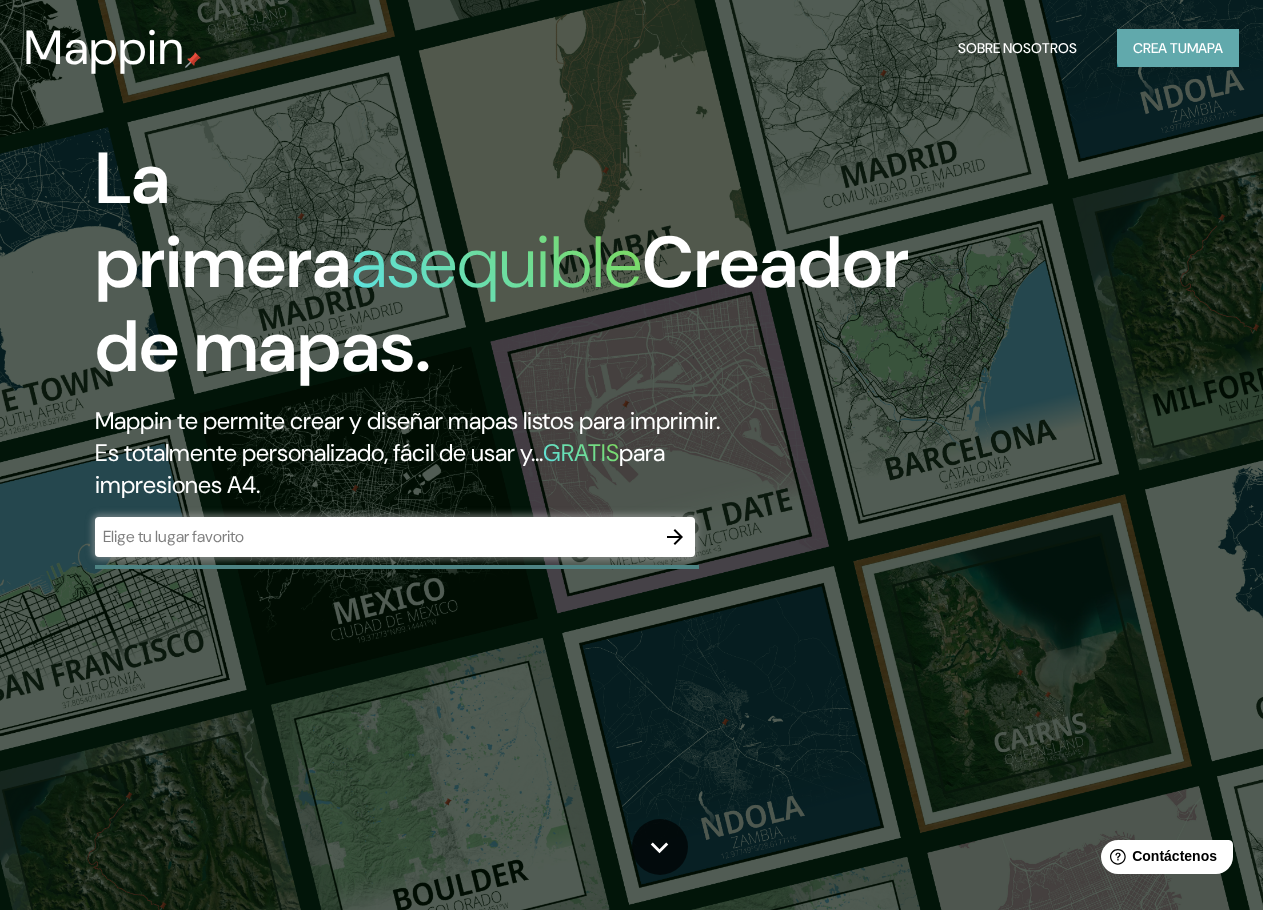 click on "Crea tu  mapa" at bounding box center [1178, 48] 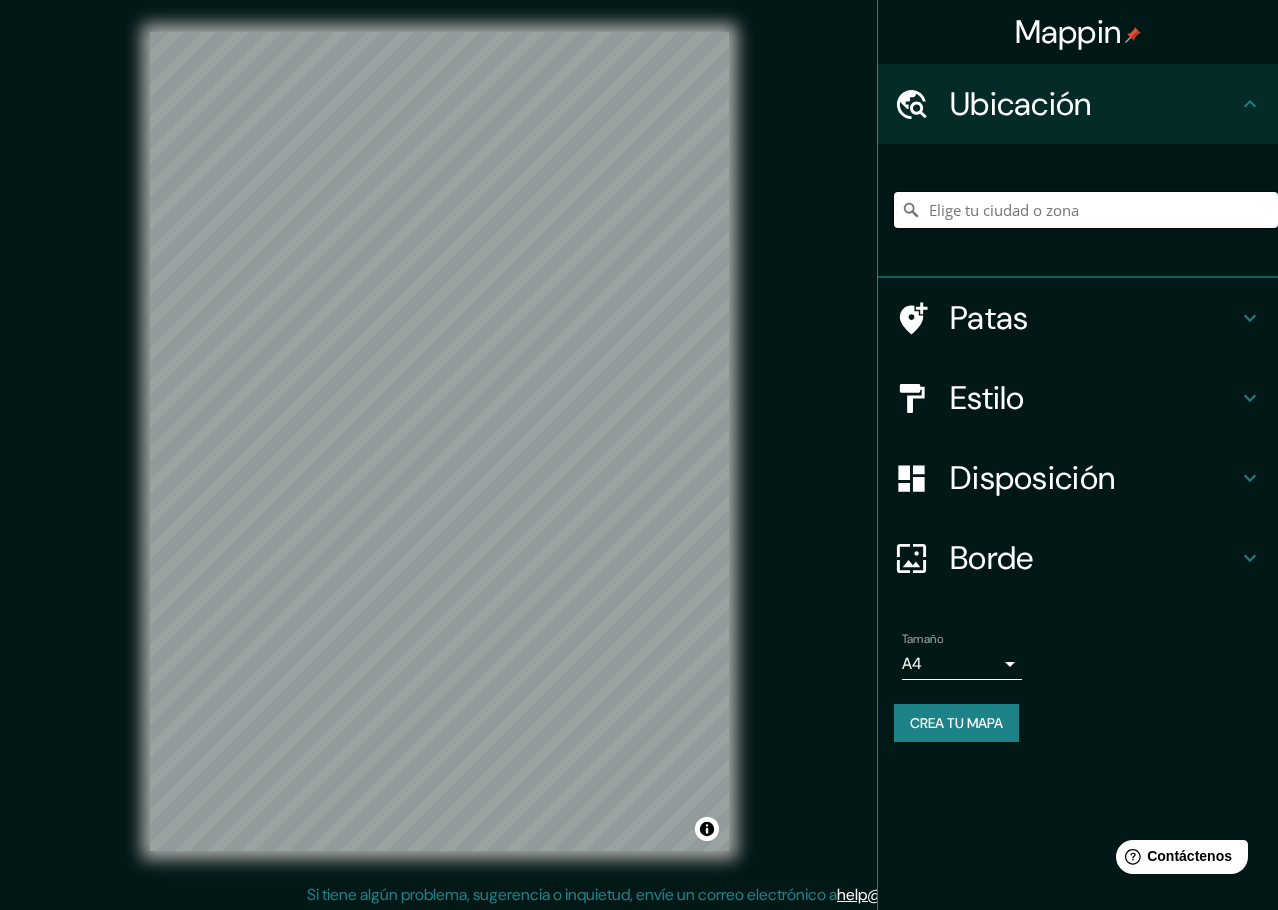 click at bounding box center [1086, 210] 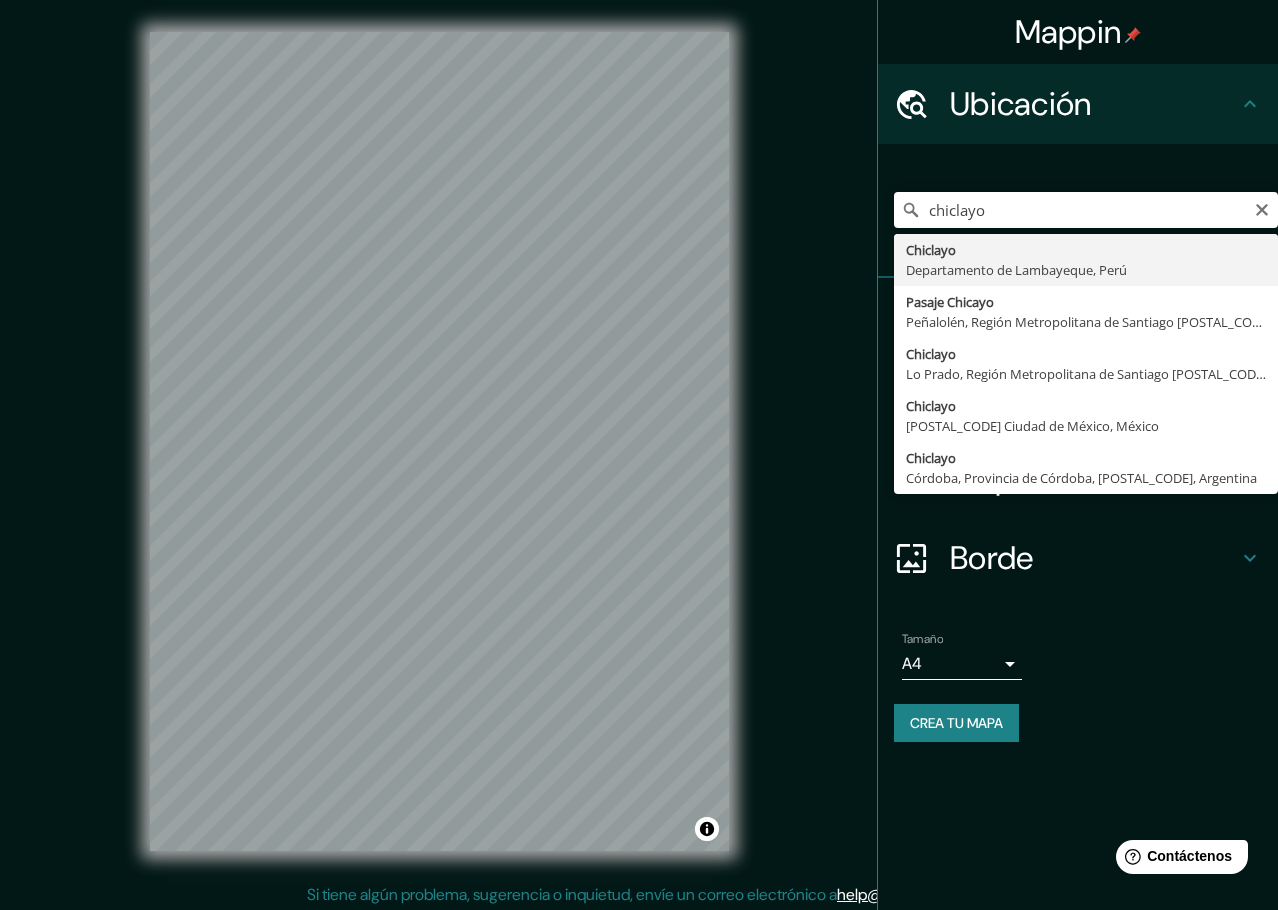 type on "Chiclayo, Departamento de Lambayeque, Perú" 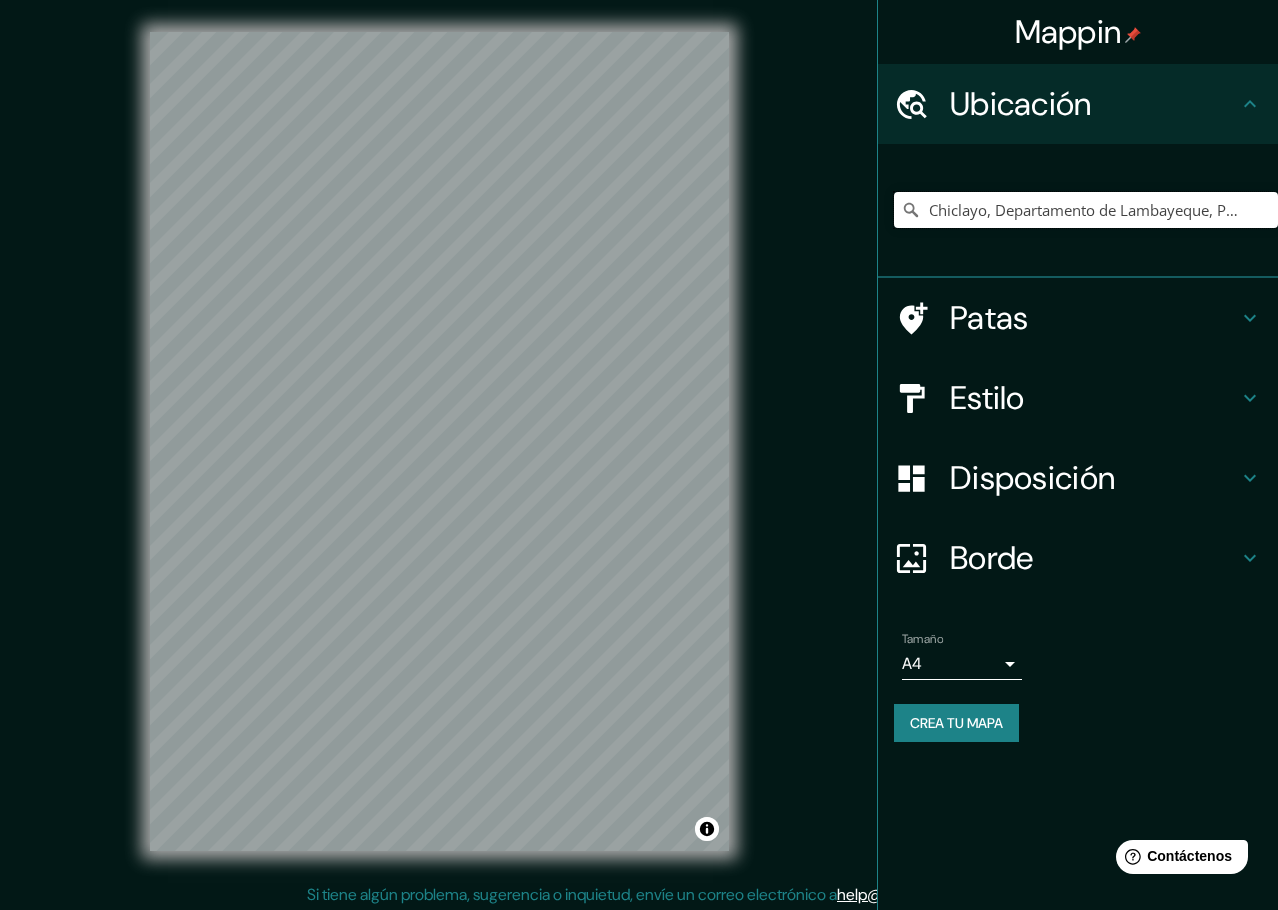 scroll, scrollTop: 0, scrollLeft: 0, axis: both 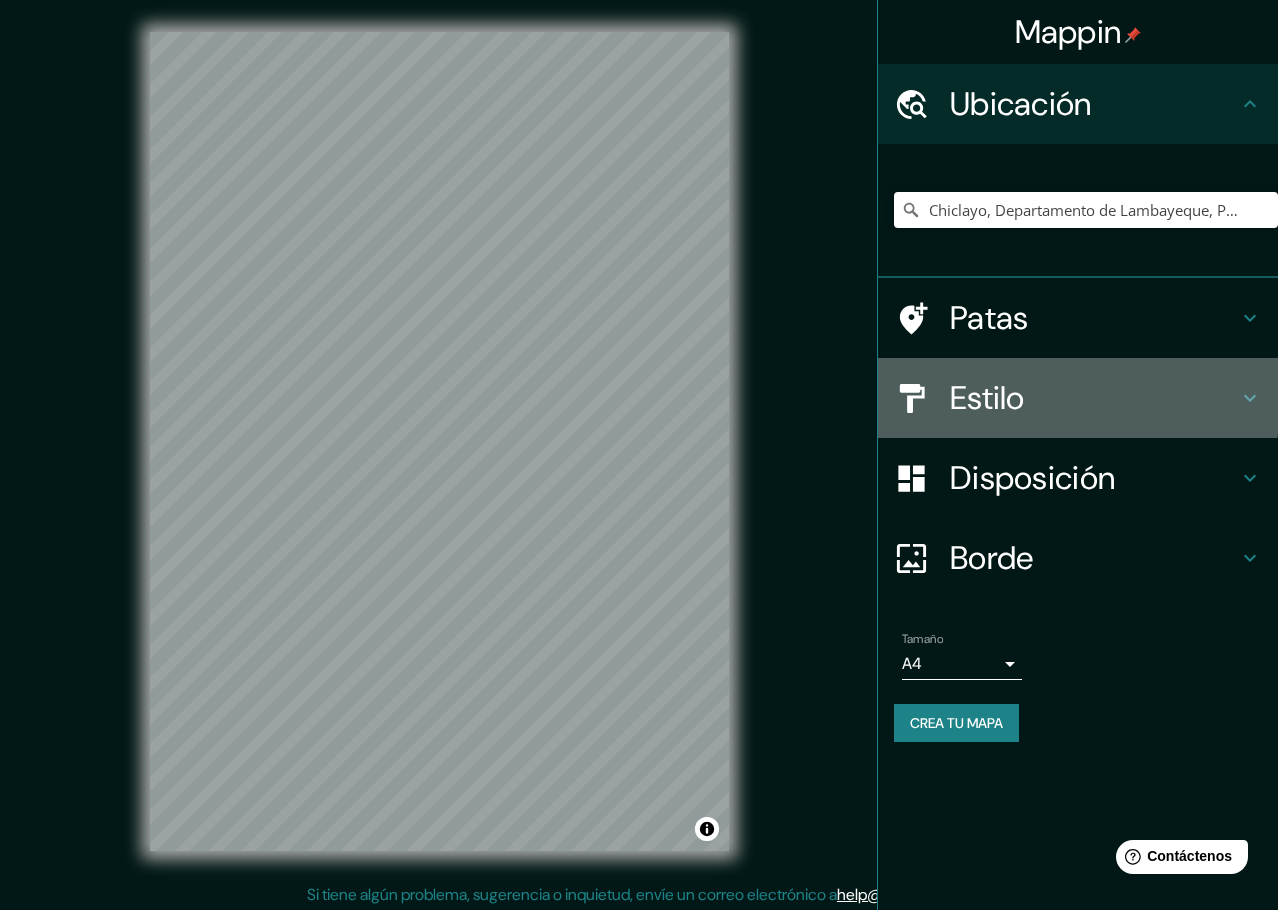 click on "Estilo" at bounding box center (987, 398) 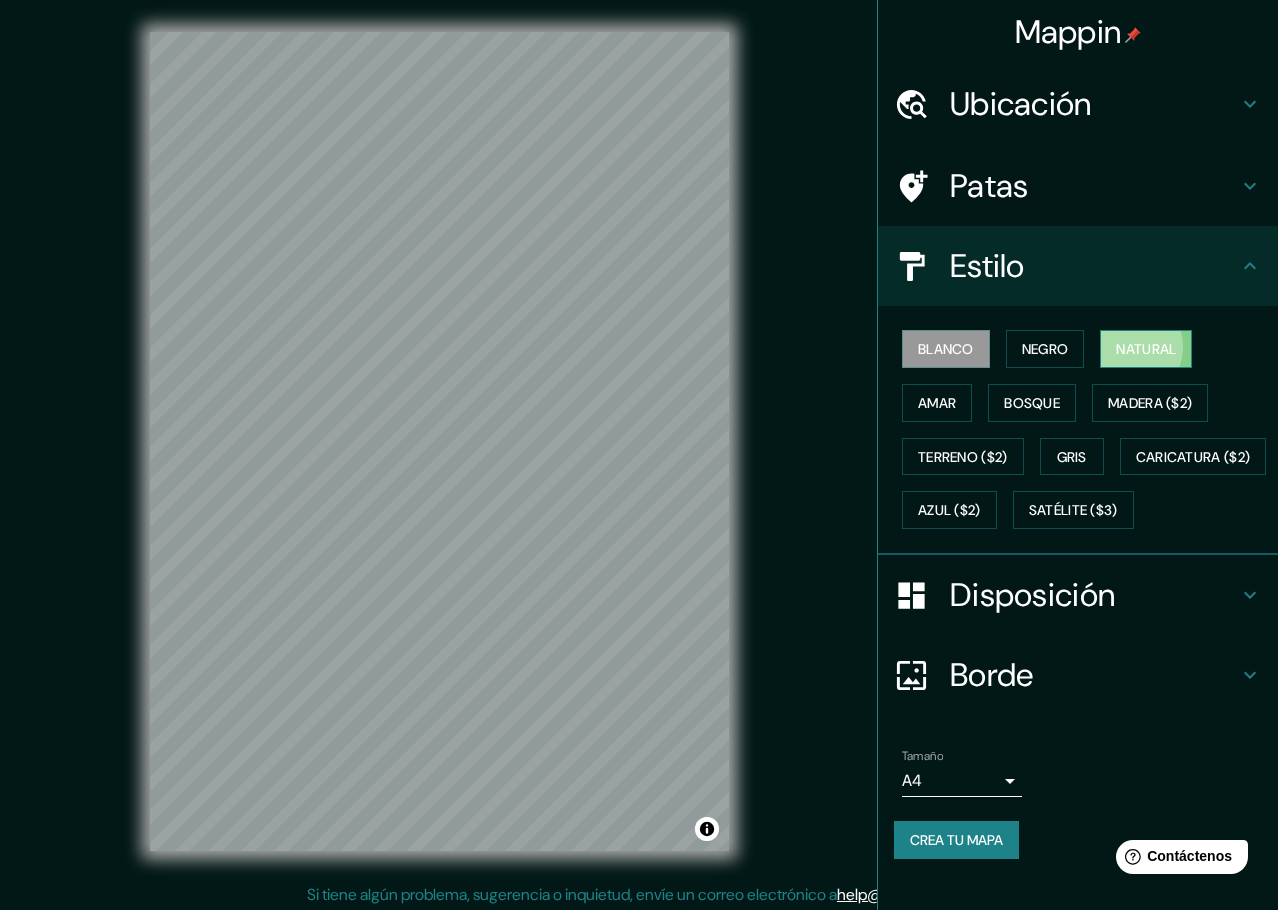 click on "Natural" at bounding box center (1146, 349) 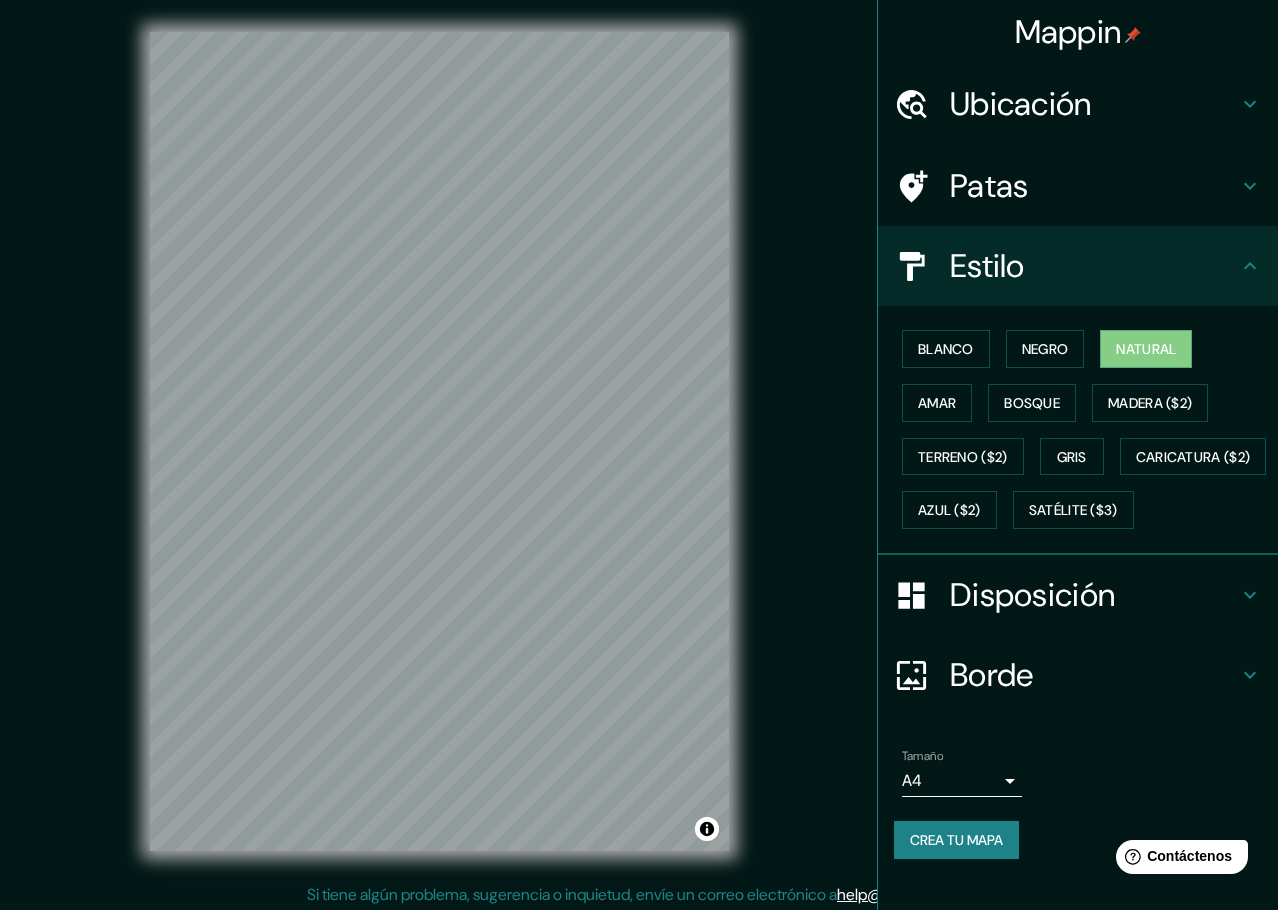 click on "Mappin Ubicación Chiclayo, Departamento de Lambayeque, Perú Patas Estilo Blanco Negro Natural Amar Bosque Madera ($2) Terreno ($2) Gris Caricatura ($2) Azul ($2) Satélite ($3) Disposición Borde Elige un borde.  Consejo  : puedes opacar las capas del marco para crear efectos geniales. Ninguno Simple Transparente Elegante Tamaño A4 single Crea tu mapa © Mapbox   © OpenStreetMap   Improve this map Si tiene algún problema, sugerencia o inquietud, envíe un correo electrónico a  help@mappin.pro  .   . . Texto original Valora esta traducción Tu opinión servirá para ayudar a mejorar el Traductor de Google" at bounding box center [639, 455] 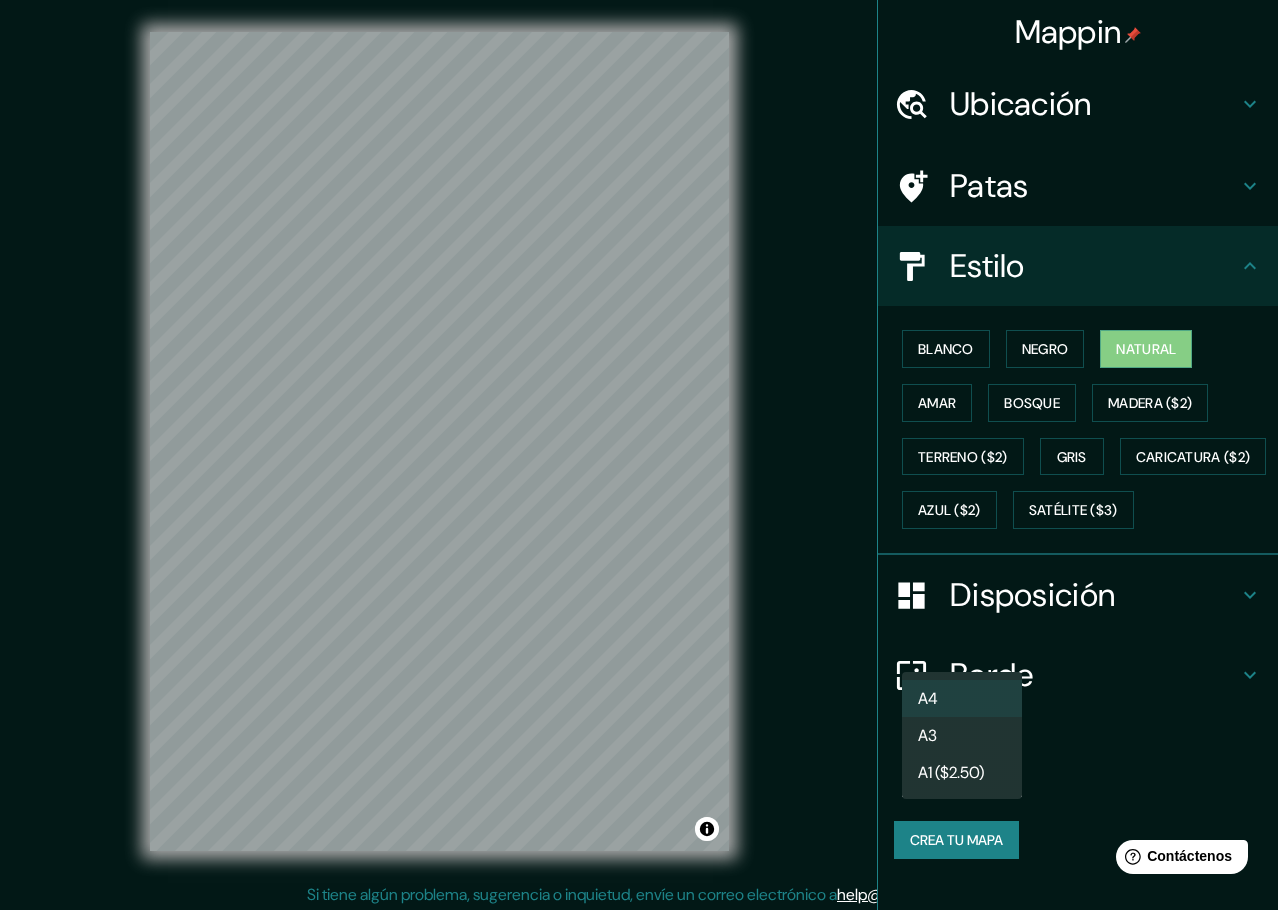 click at bounding box center [639, 455] 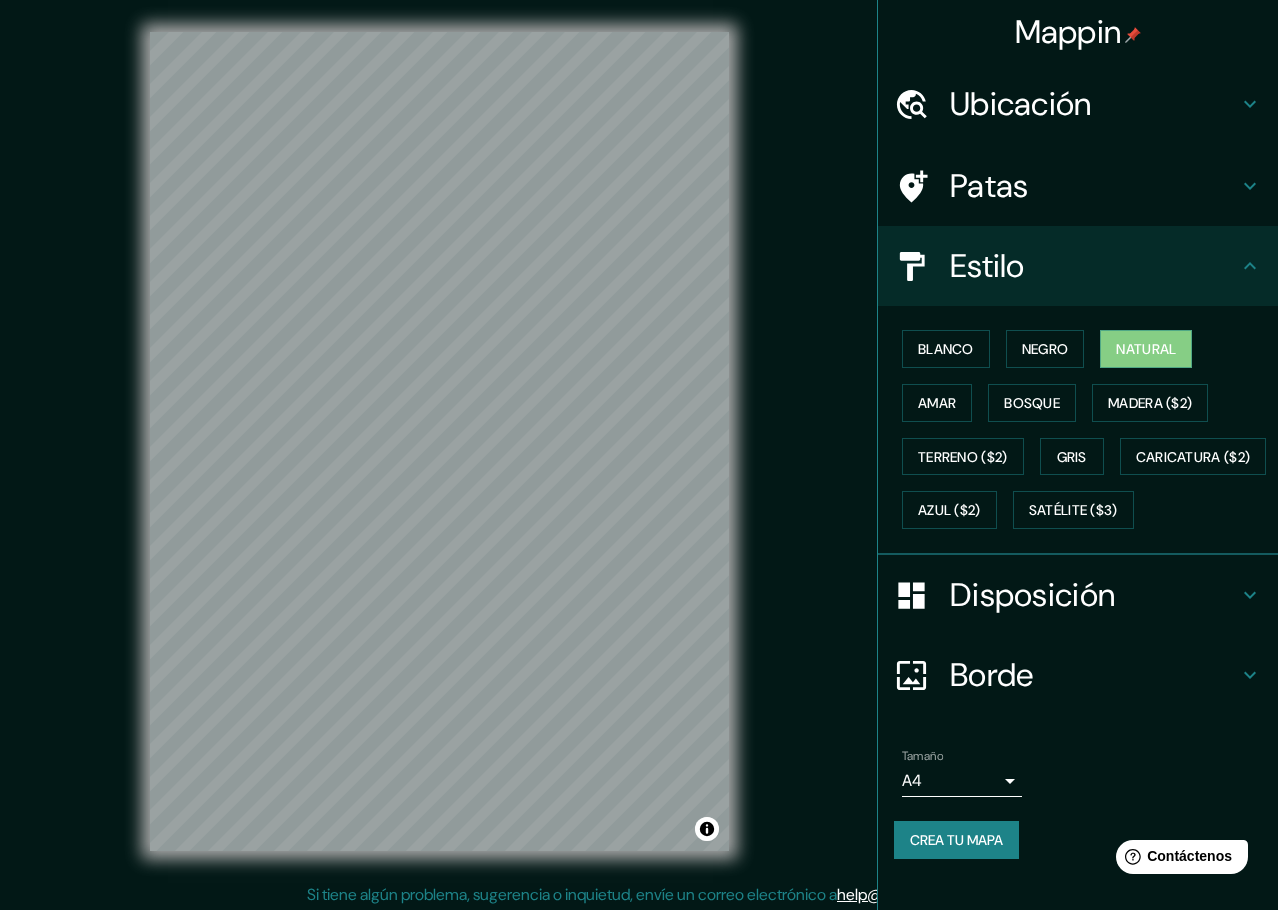click on "Disposición" at bounding box center (1094, 595) 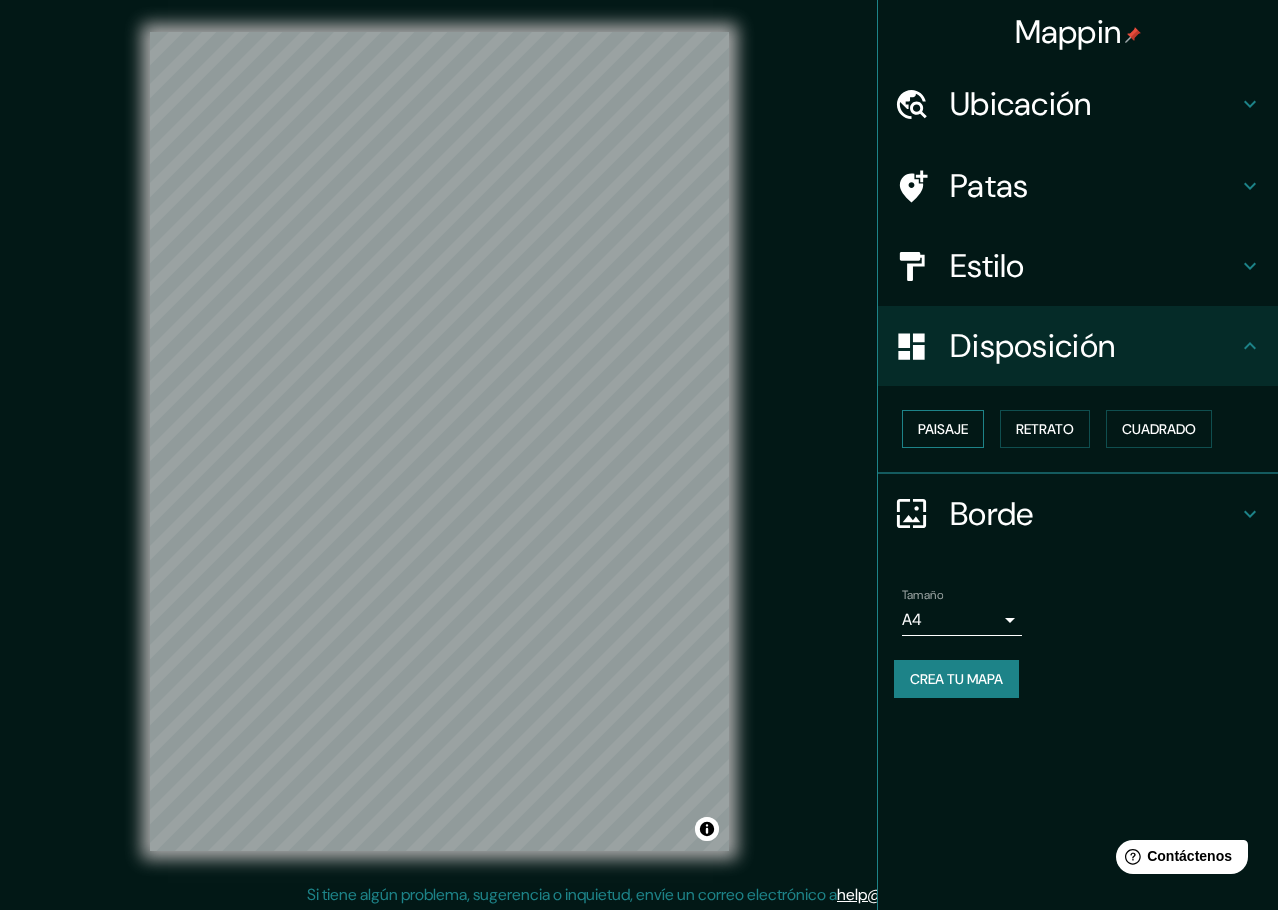 click on "Paisaje" at bounding box center (943, 429) 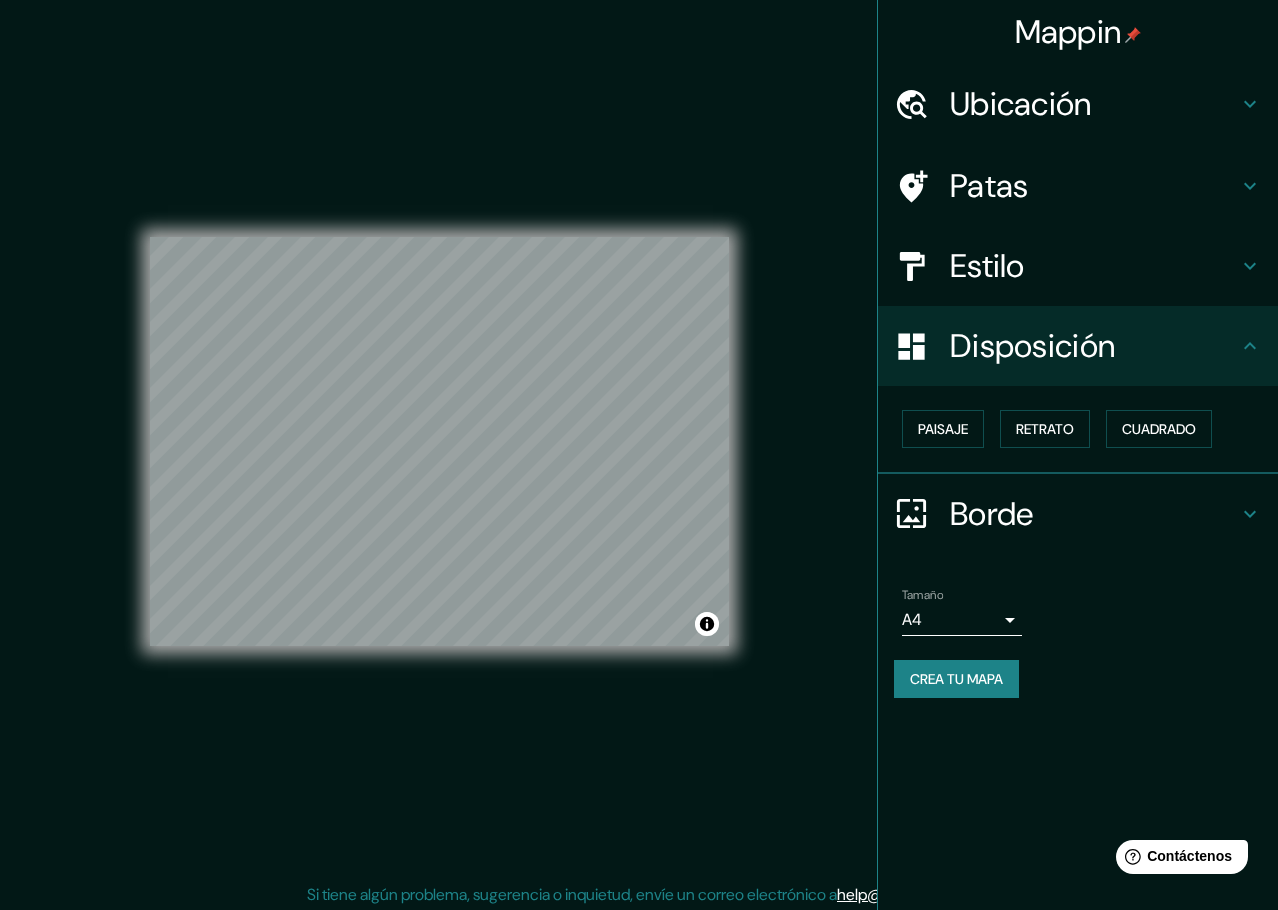 click on "© Mapbox   © OpenStreetMap   Improve this map" at bounding box center [439, 441] 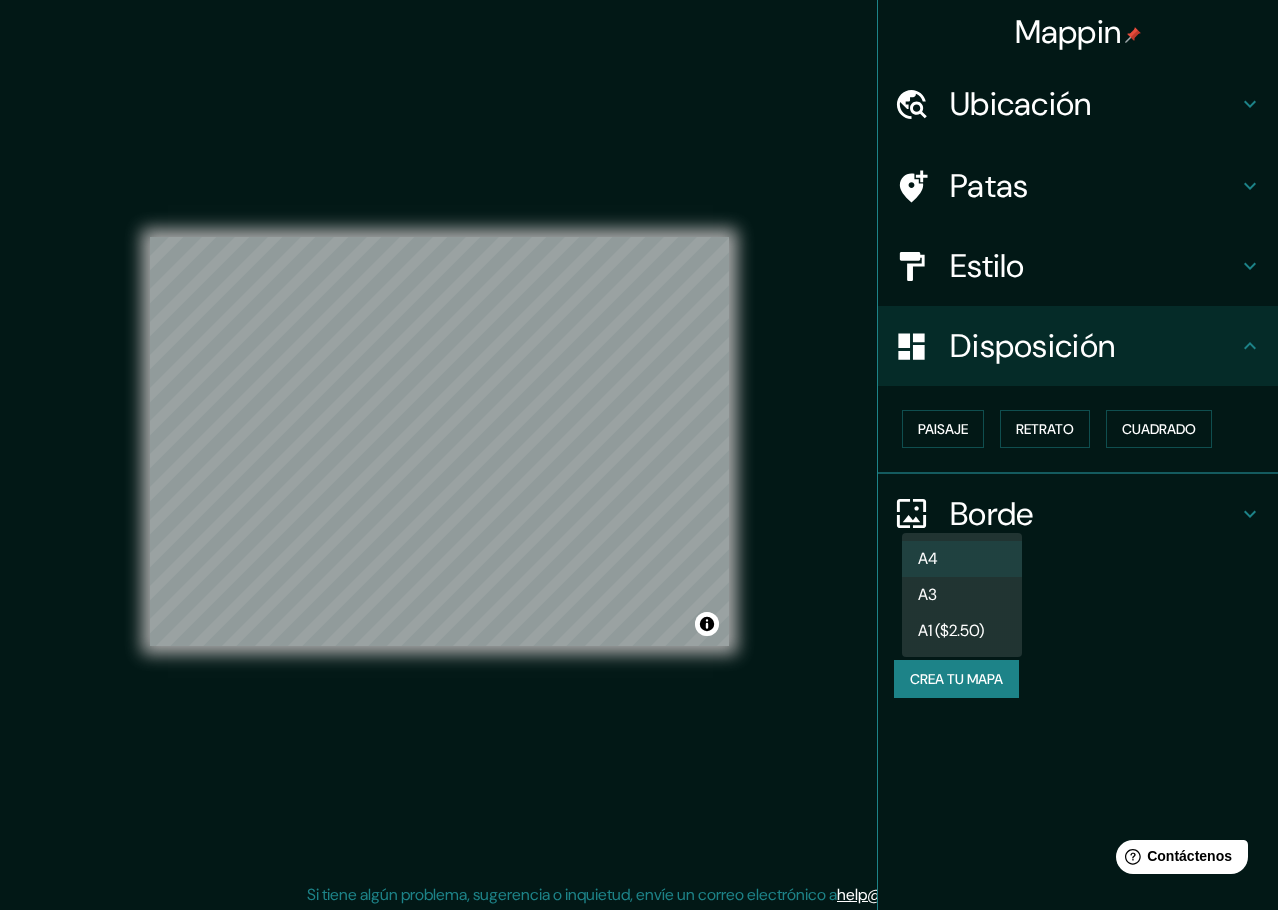 click on "Mappin Ubicación Chiclayo, Departamento de Lambayeque, Perú Patas Estilo Disposición Paisaje Retrato Cuadrado Borde Elige un borde.  Consejo  : puedes opacar las capas del marco para crear efectos geniales. Ninguno Simple Transparente Elegante Tamaño A4 single Crea tu mapa © Mapbox   © OpenStreetMap   Improve this map Si tiene algún problema, sugerencia o inquietud, envíe un correo electrónico a  help@mappin.pro  .   . . Texto original Valora esta traducción Tu opinión servirá para ayudar a mejorar el Traductor de Google A4 A3 A1 ($2.50)" at bounding box center (639, 455) 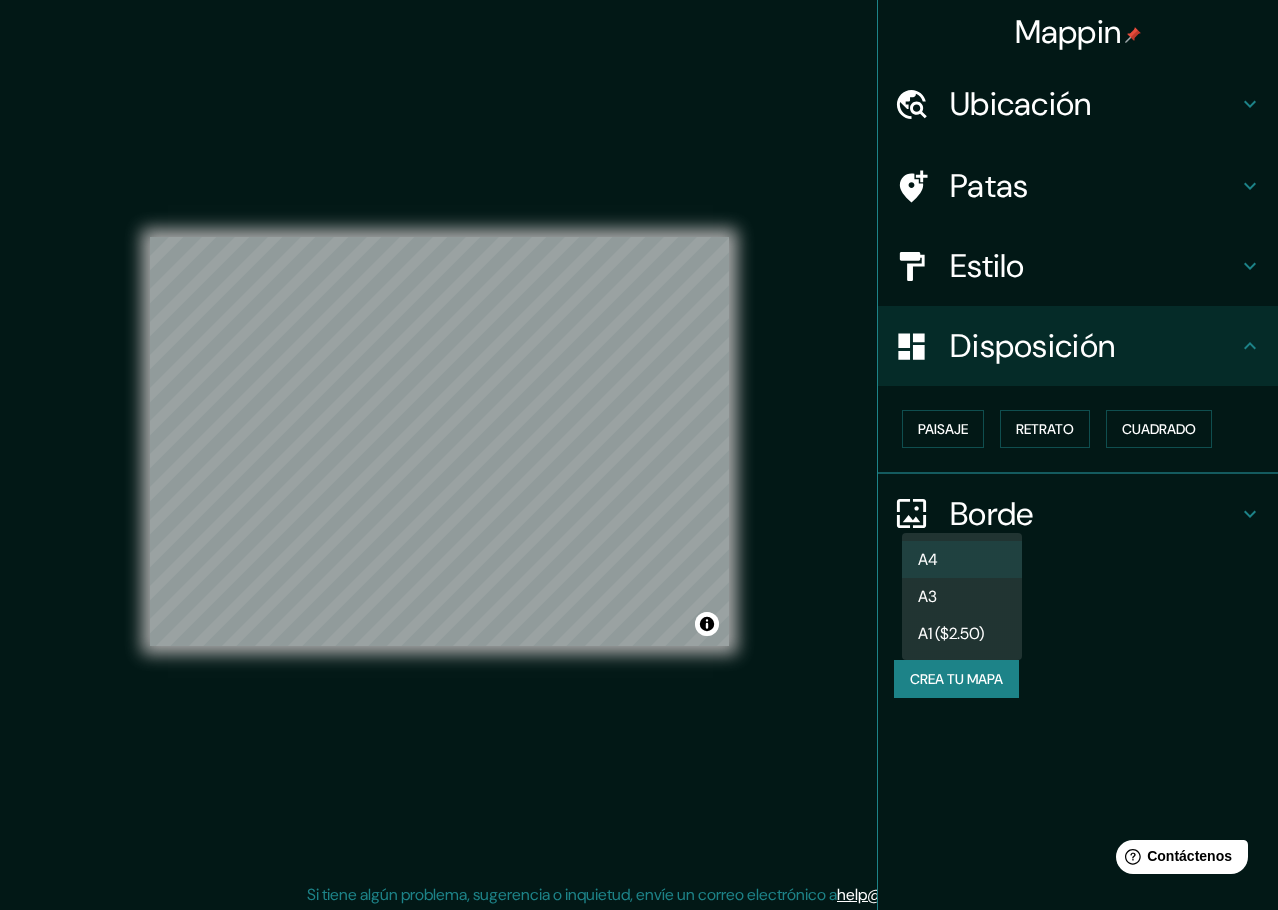 click at bounding box center [639, 455] 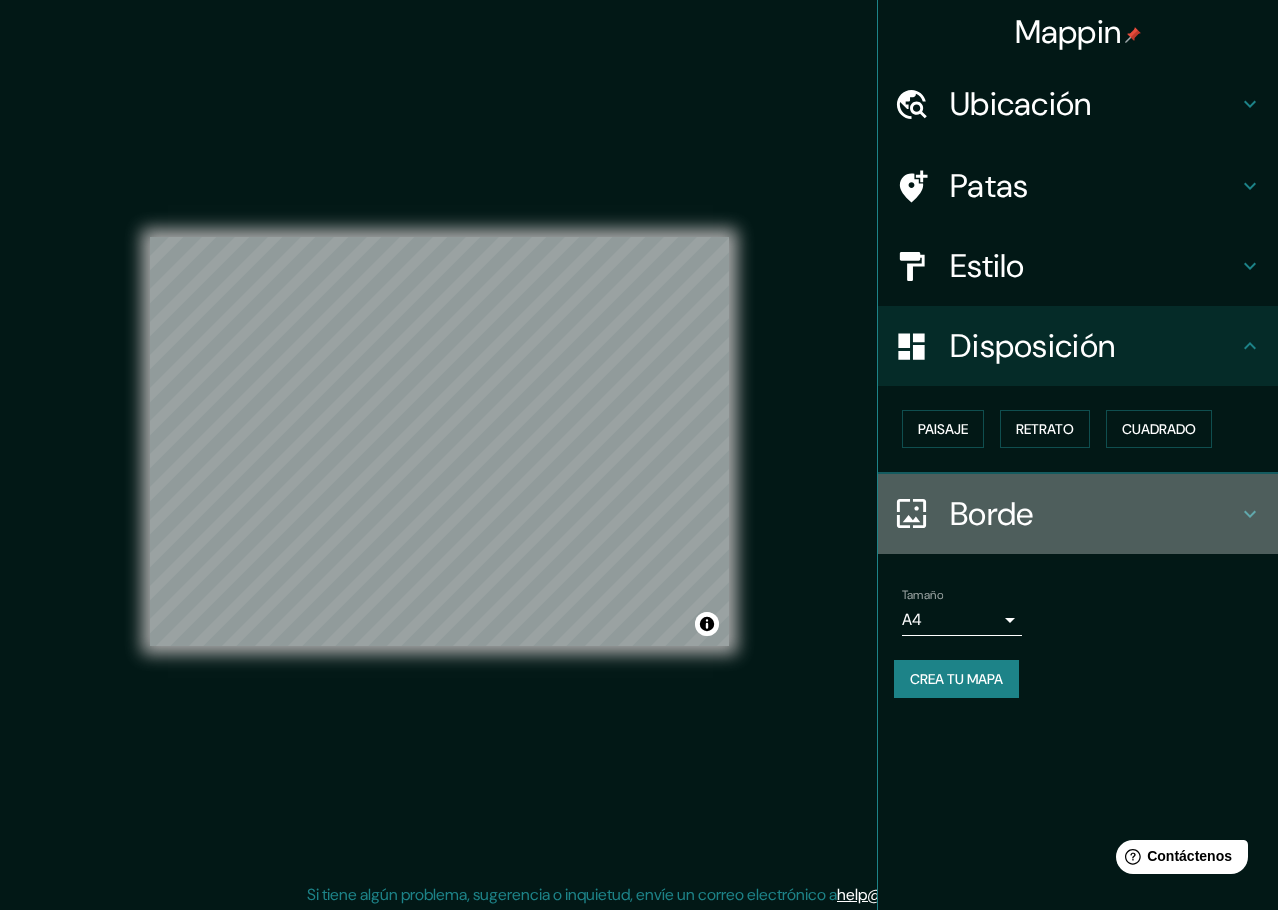 click on "Borde" at bounding box center [992, 514] 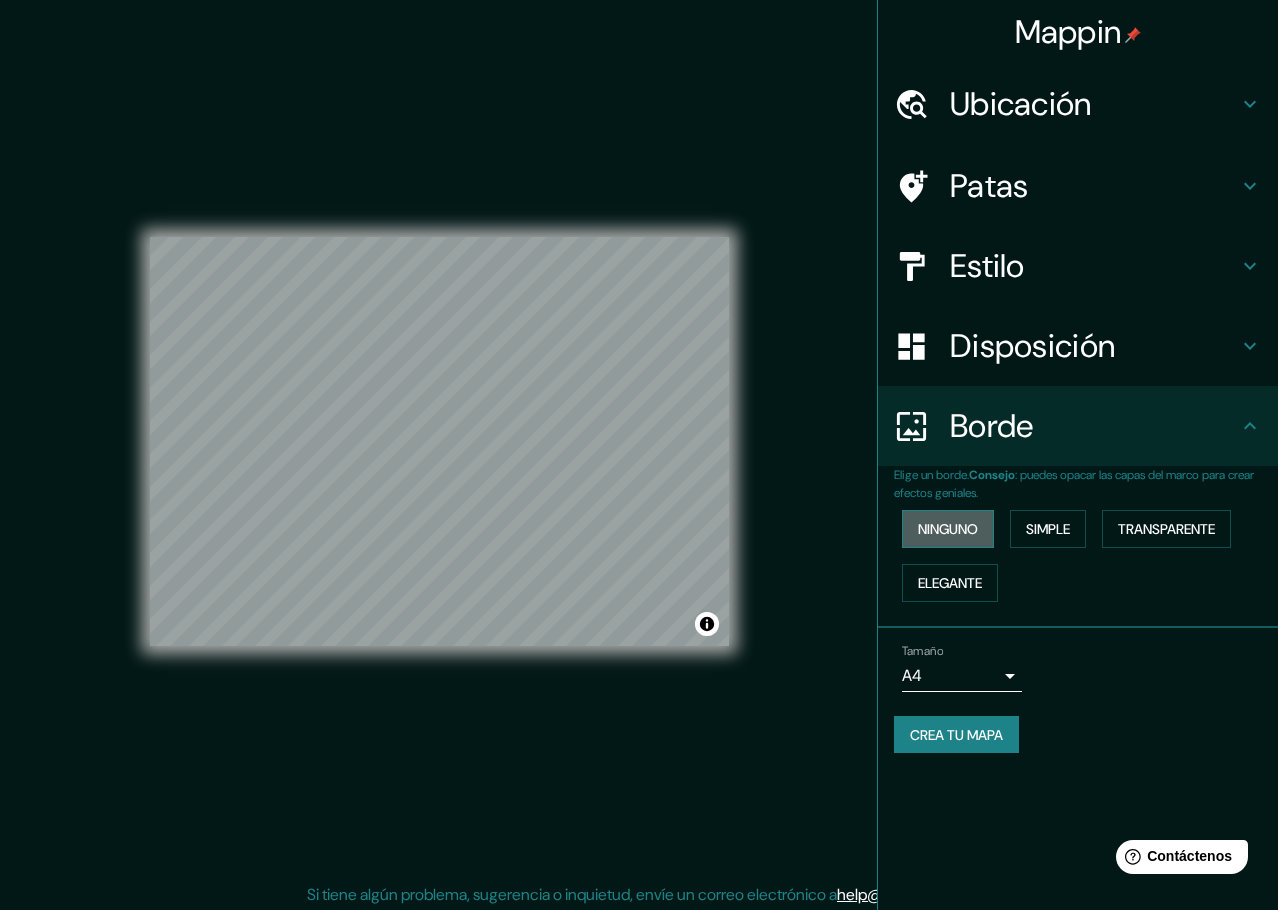 click on "Ninguno" at bounding box center (948, 529) 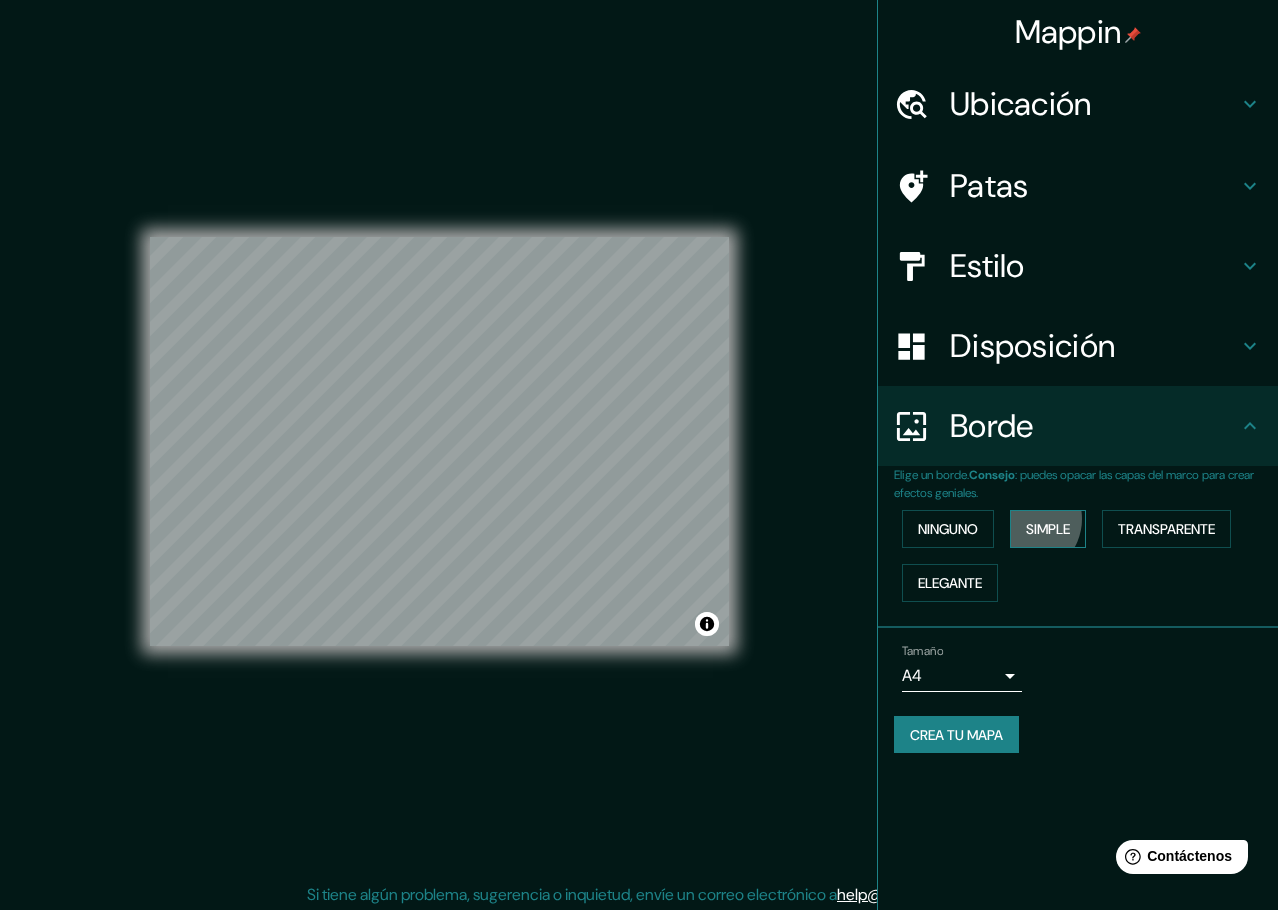click on "Simple" at bounding box center (1048, 529) 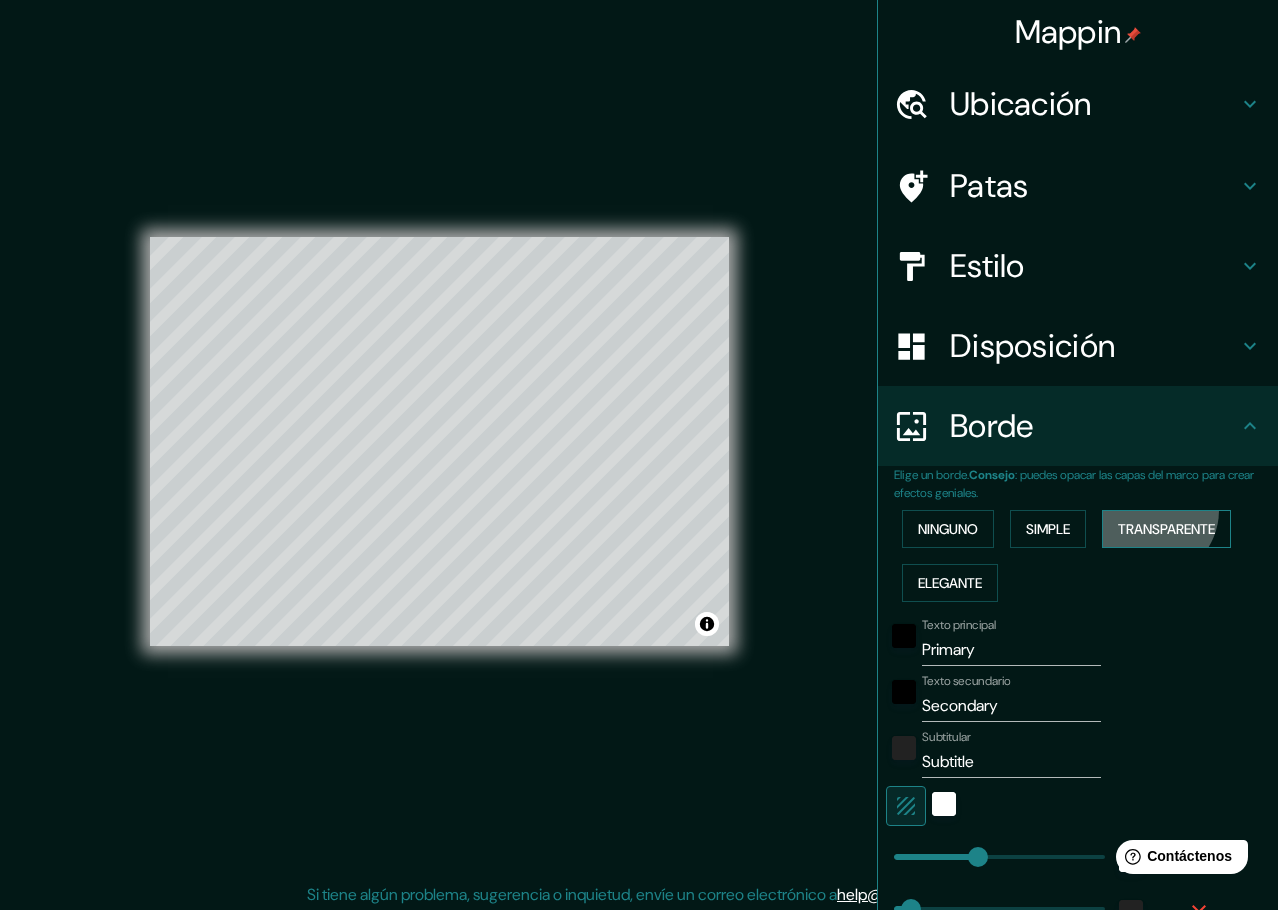 click on "Transparente" at bounding box center (1166, 529) 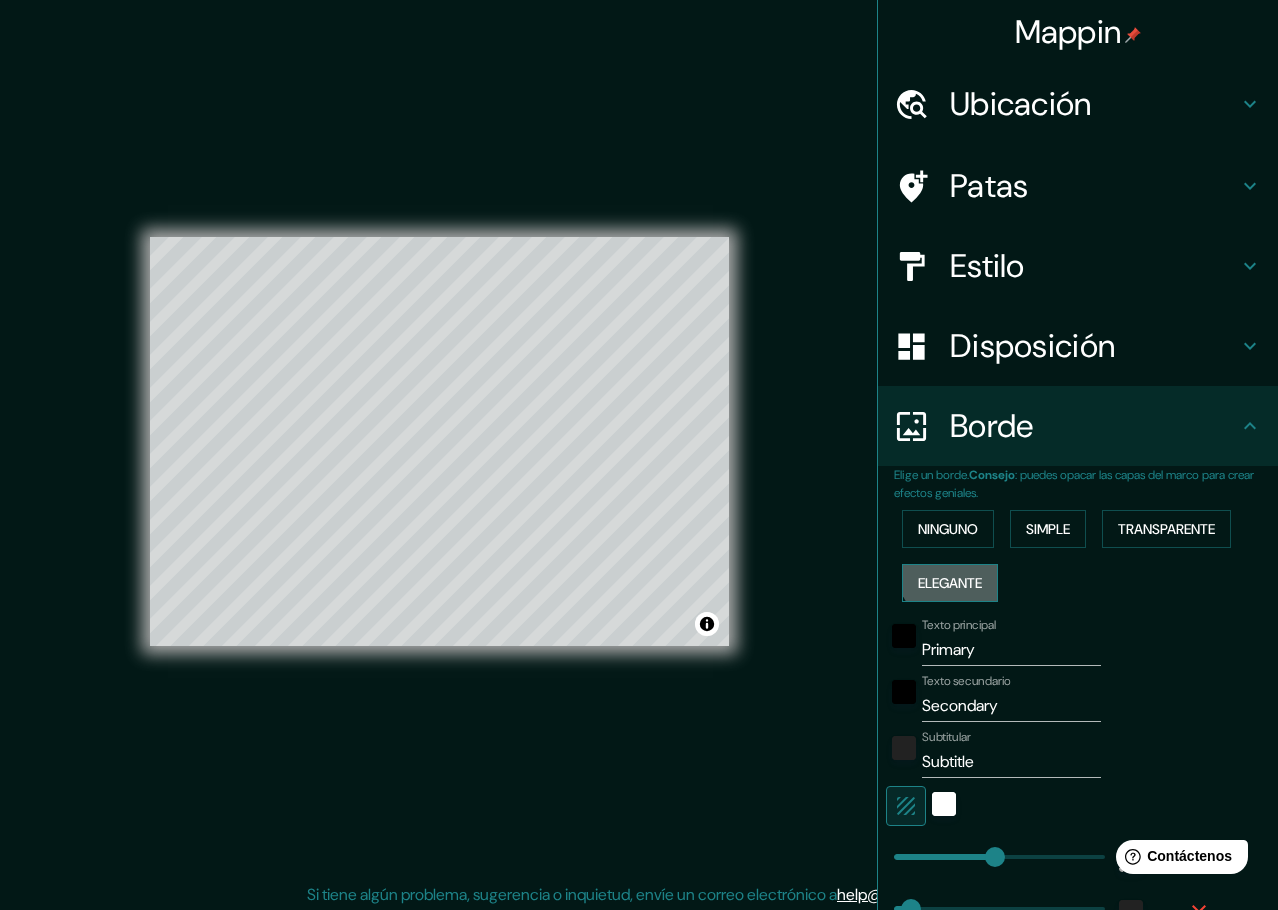 click on "Elegante" at bounding box center [950, 583] 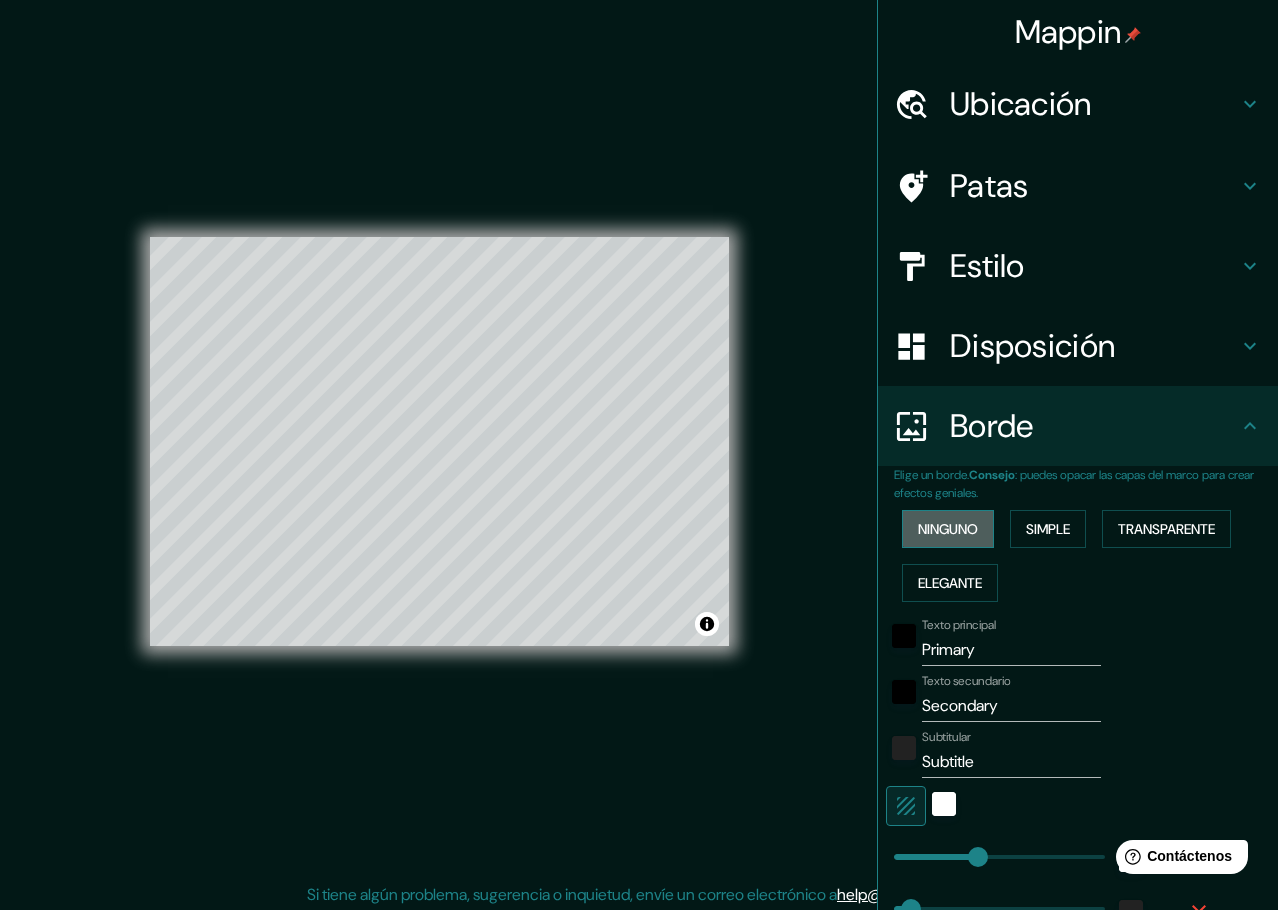 click on "Ninguno" at bounding box center [948, 529] 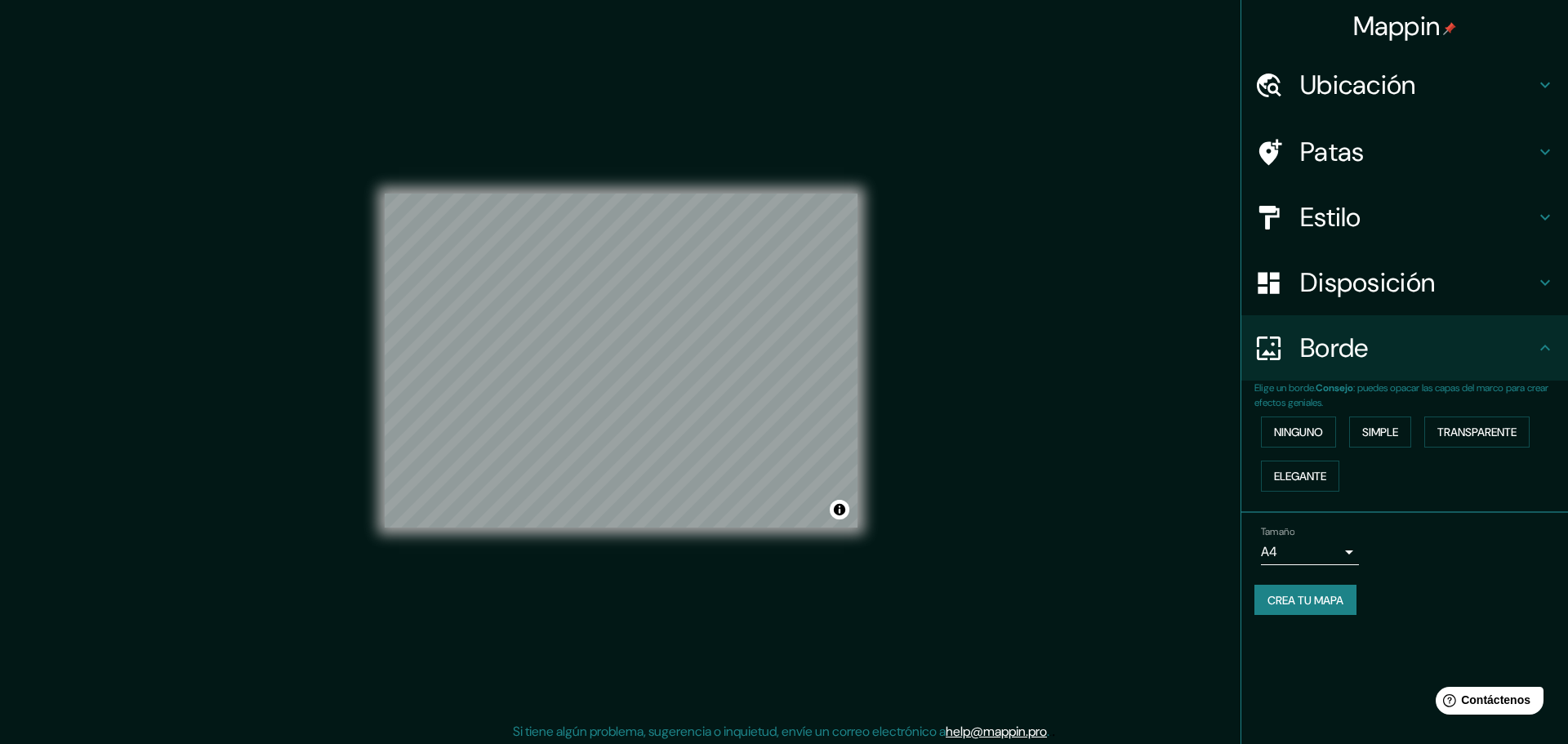 type 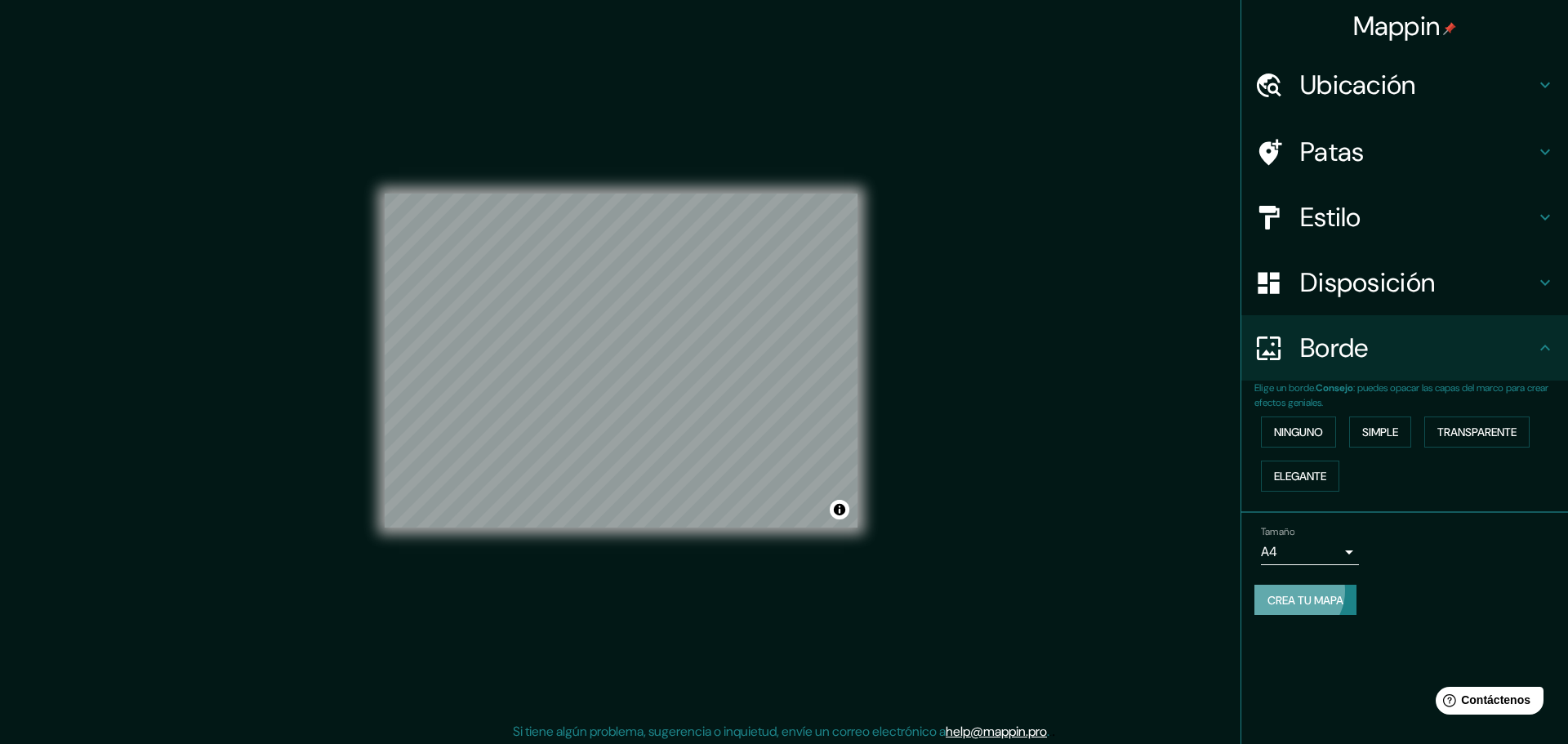 click on "Crea tu mapa" at bounding box center (1305, 600) 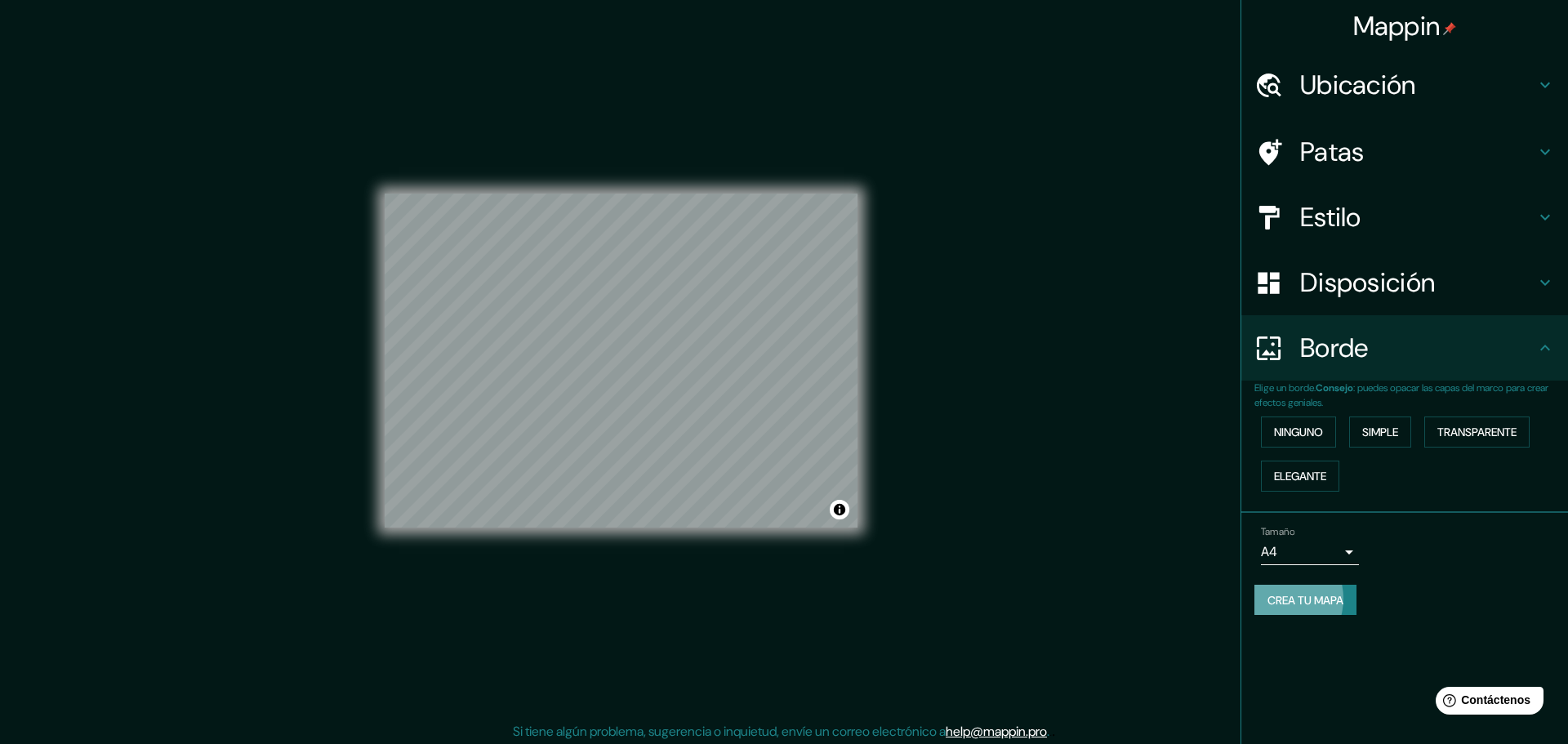 click on "Crea tu mapa" at bounding box center (1305, 600) 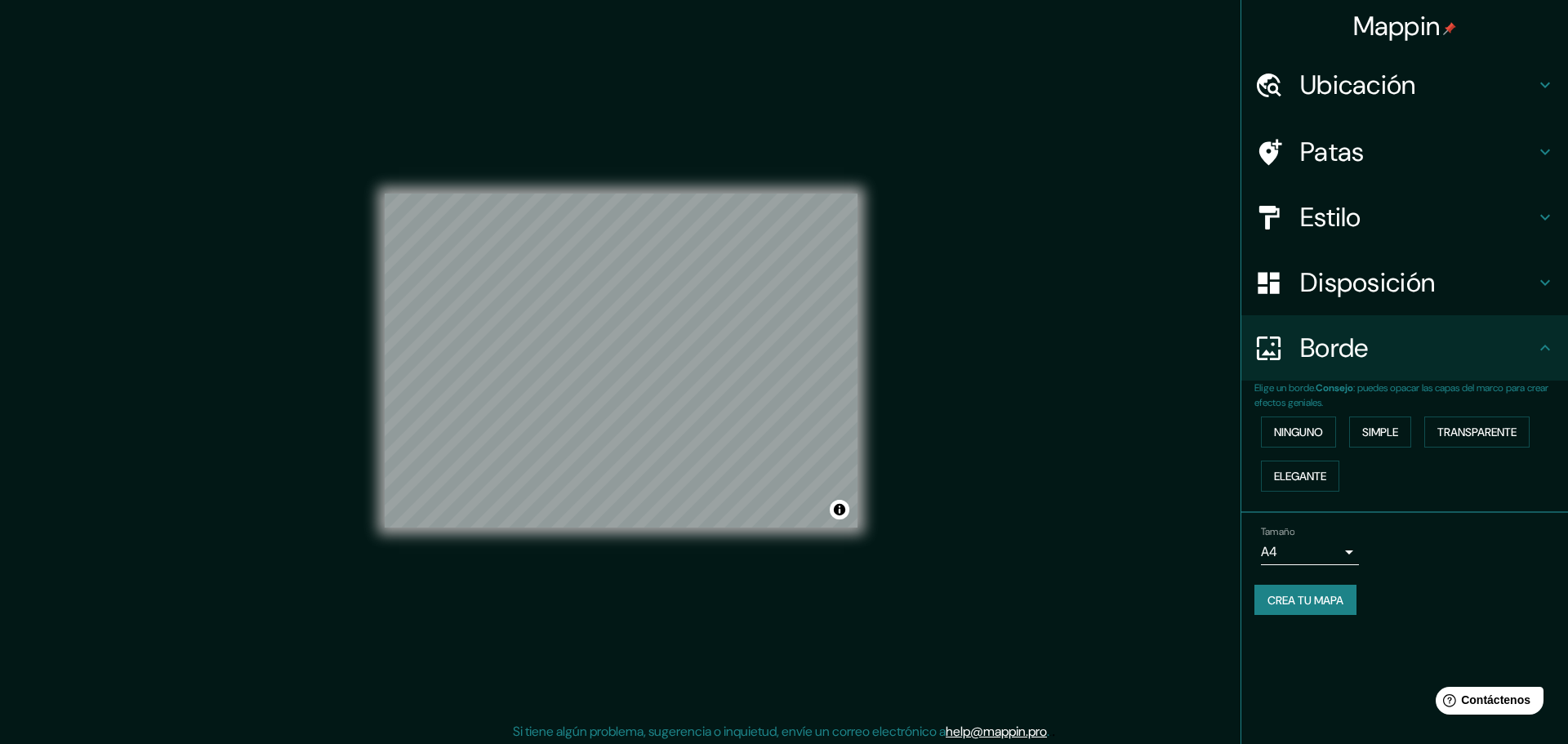click on "Mappin Ubicación Chiclayo, Departamento de Lambayeque, Perú Patas Estilo Disposición Borde Elige un borde.  Consejo  : puedes opacar las capas del marco para crear efectos geniales. Ninguno Simple Transparente Elegante Tamaño A4 single Crea tu mapa © Mapbox   © OpenStreetMap   Improve this map Si tiene algún problema, sugerencia o inquietud, envíe un correo electrónico a  help@mappin.pro  .   . ." at bounding box center [784, 374] 